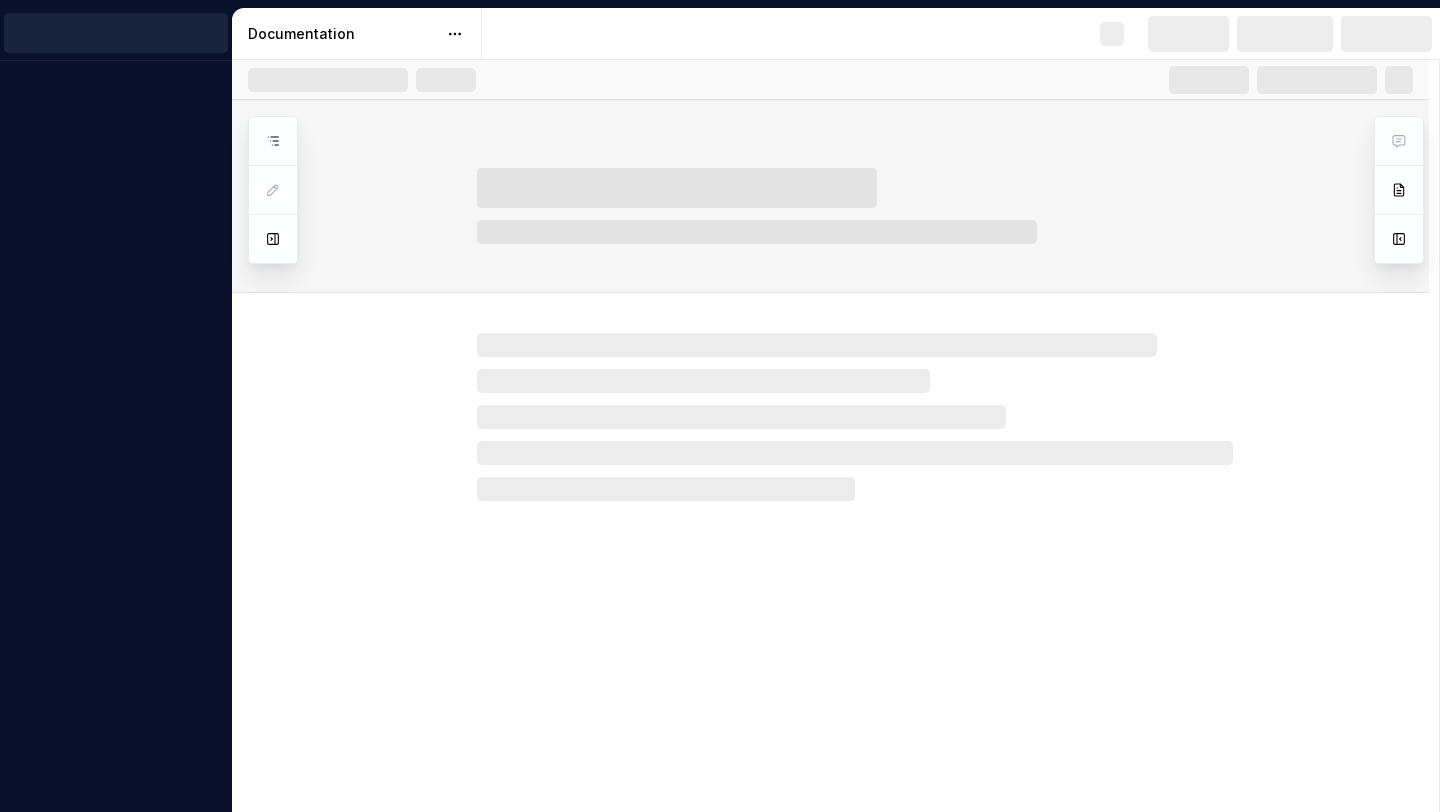 scroll, scrollTop: 0, scrollLeft: 0, axis: both 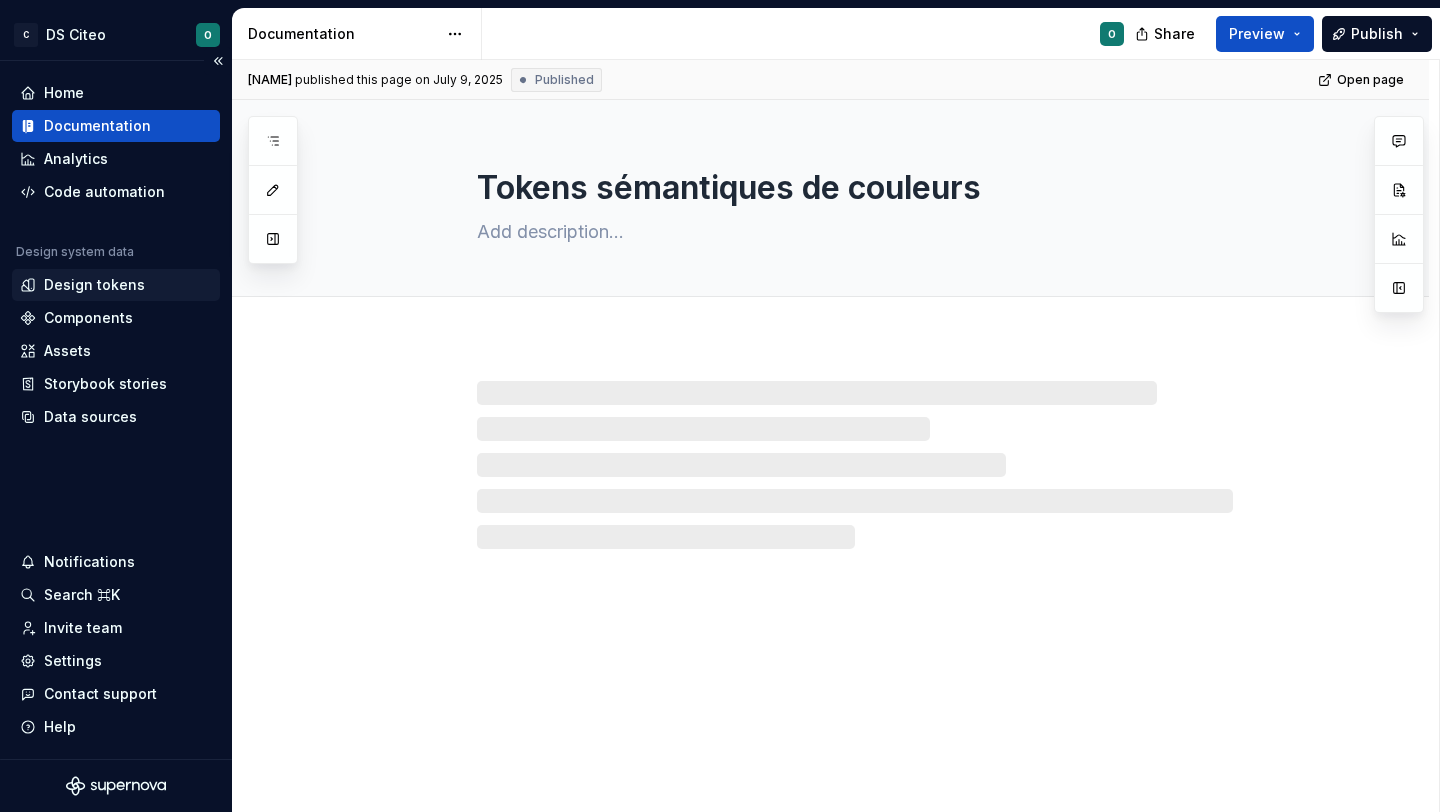 type on "*" 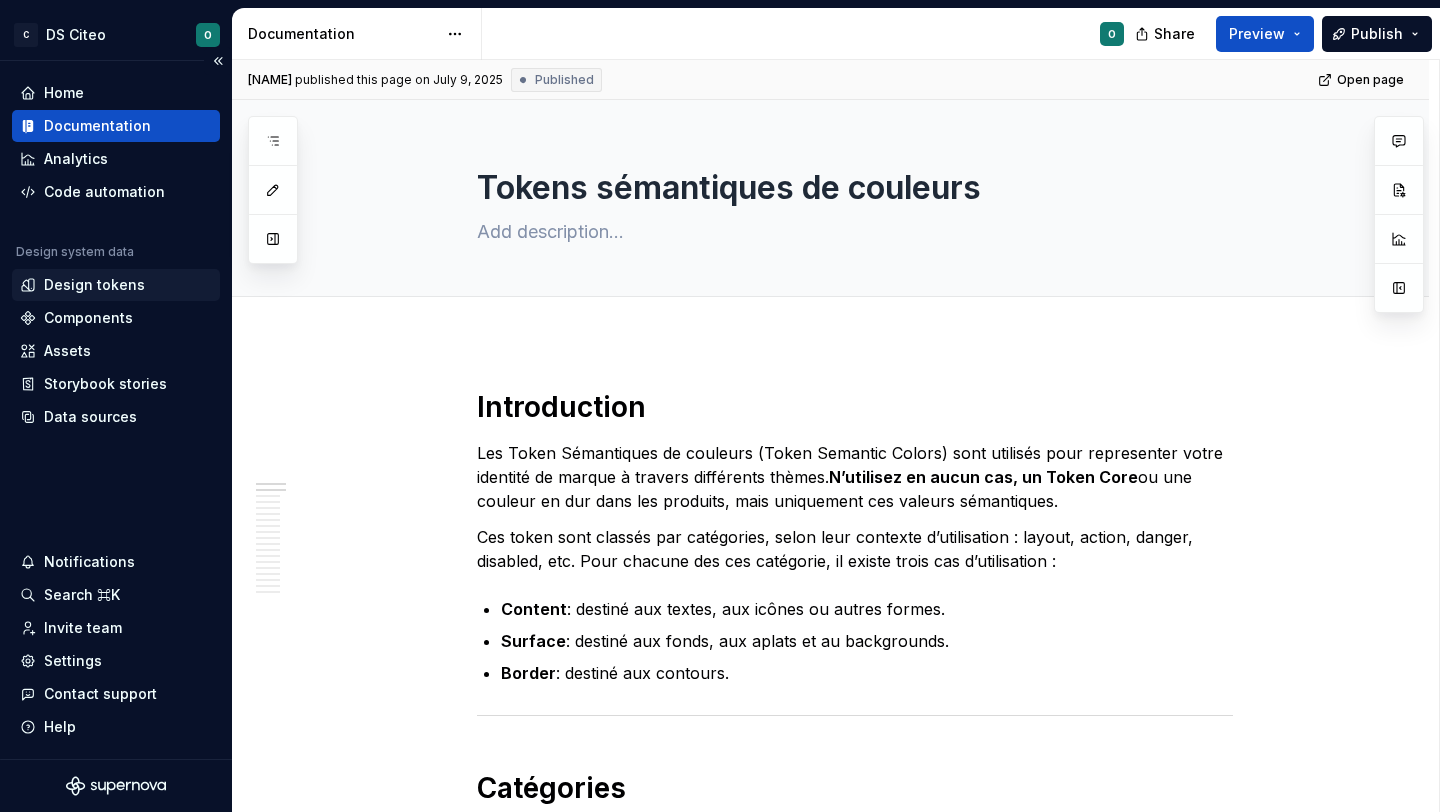 click on "Design tokens" at bounding box center [116, 285] 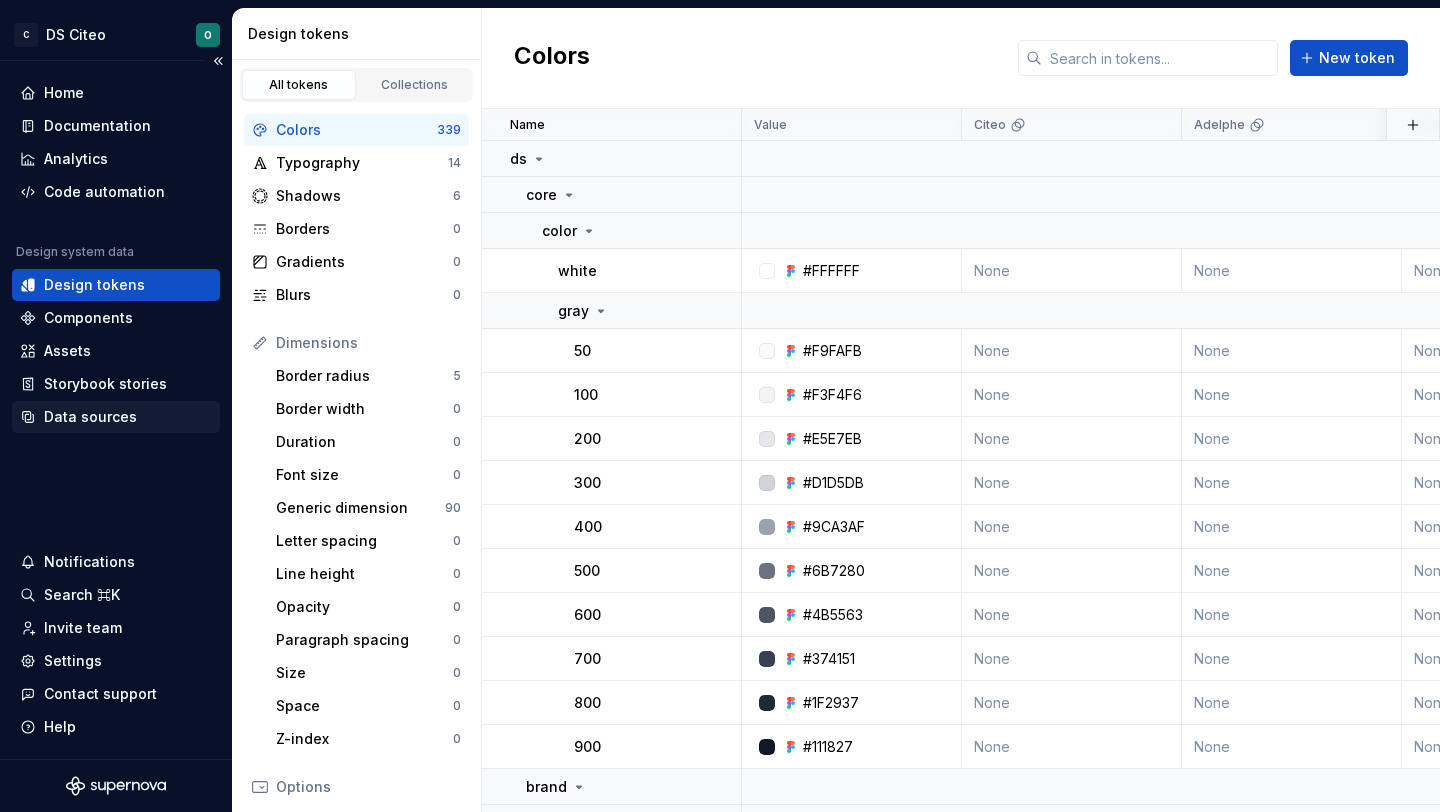 click on "Data sources" at bounding box center [90, 417] 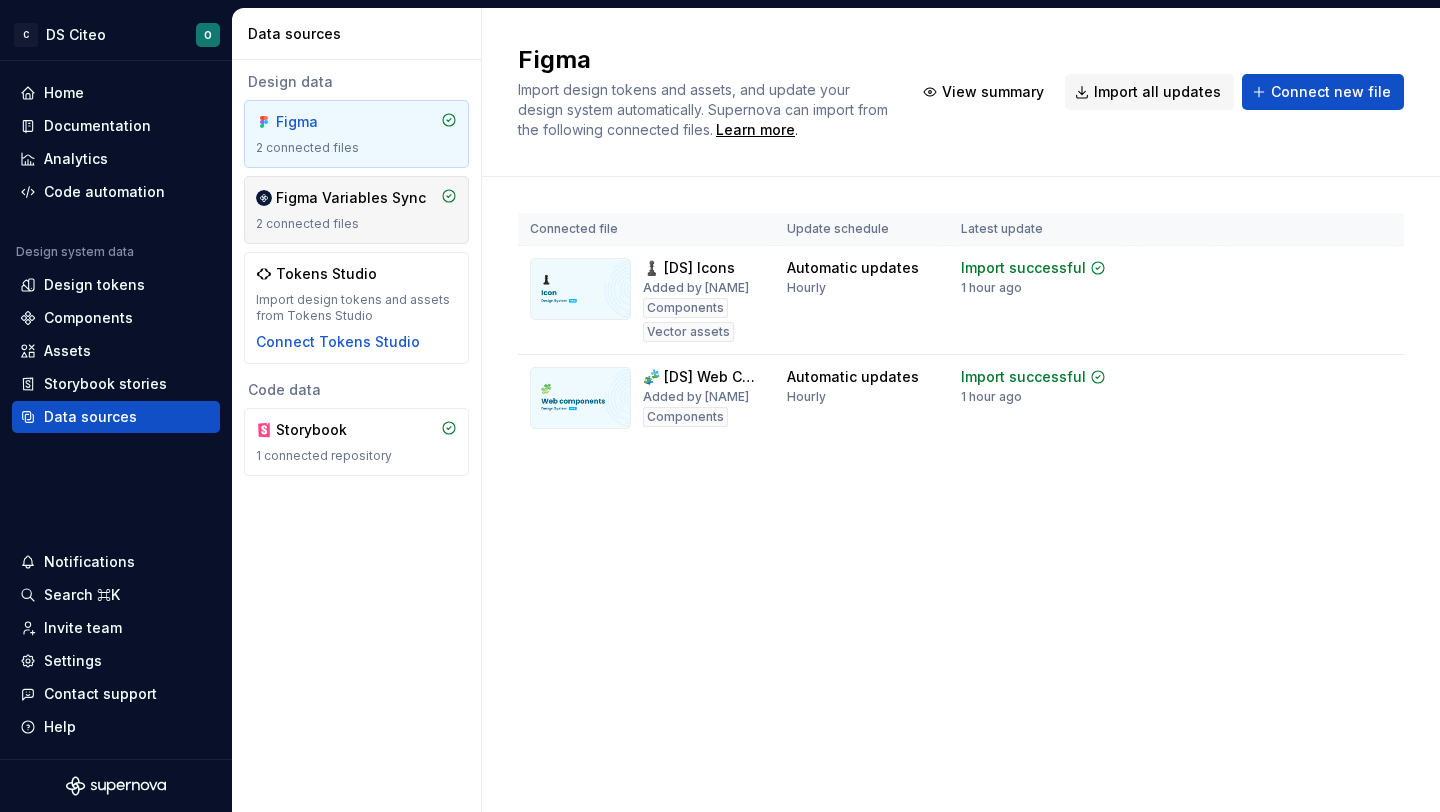 click on "Figma Variables Sync" at bounding box center [351, 198] 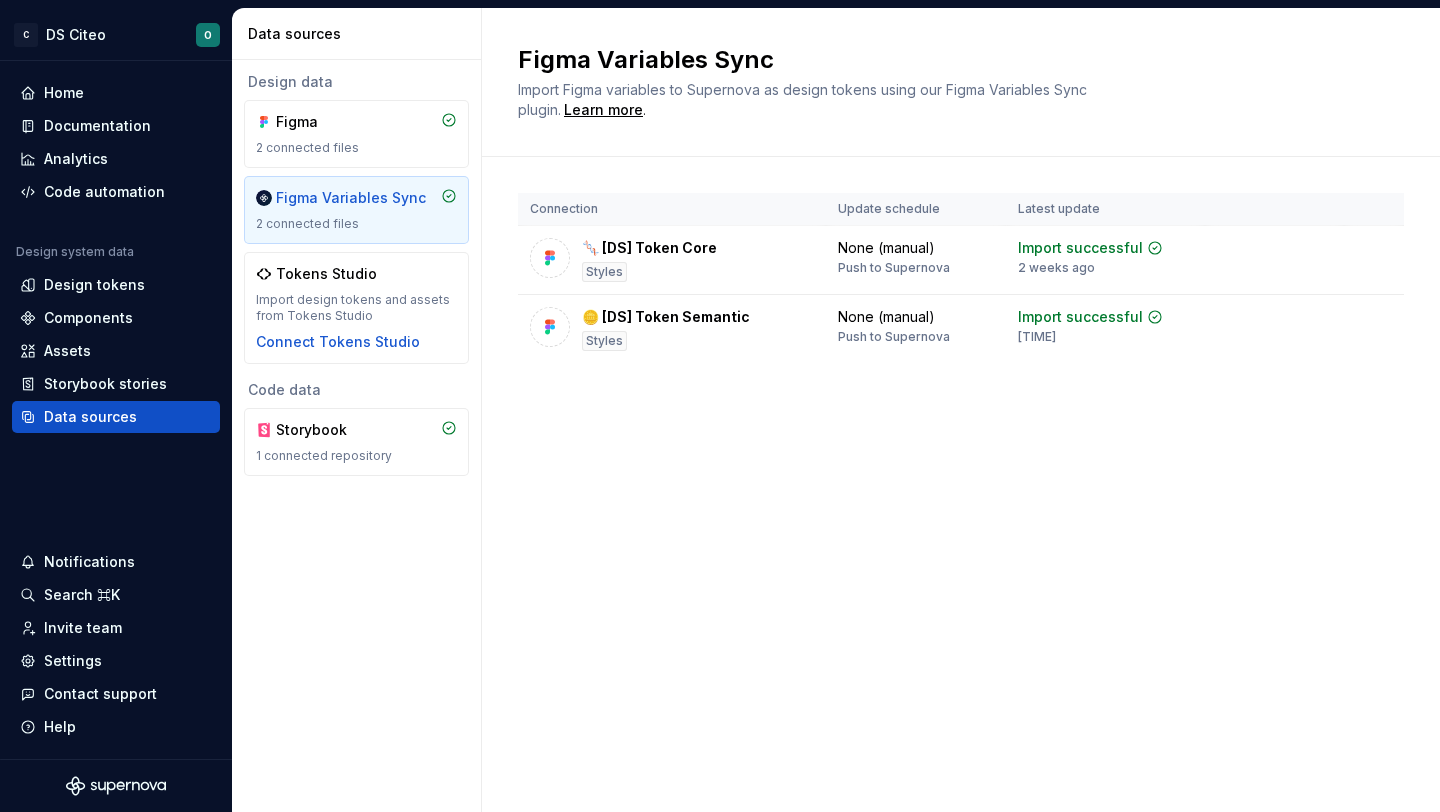 click on "Figma Variables Sync Import Figma variables to Supernova as design tokens using our Figma Variables Sync plugin.   Learn more . Connection Update schedule Latest update 🧬 [DS] Token Core Styles None (manual) Push to Supernova Import successful 2 weeks ago 🪙 [DS] Token Semantic Styles None (manual) Push to Supernova Import successful [TIME]" at bounding box center (961, 410) 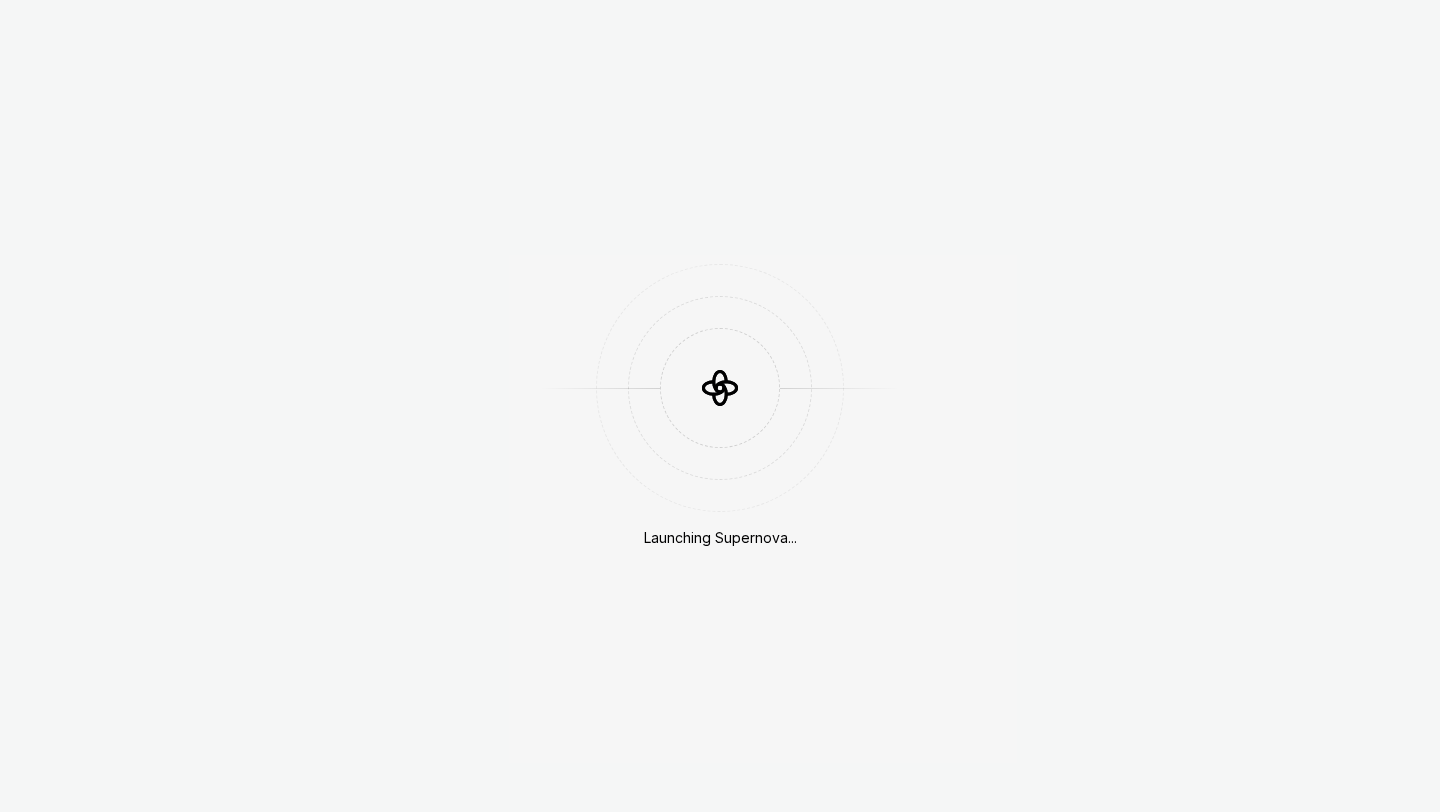 scroll, scrollTop: 0, scrollLeft: 0, axis: both 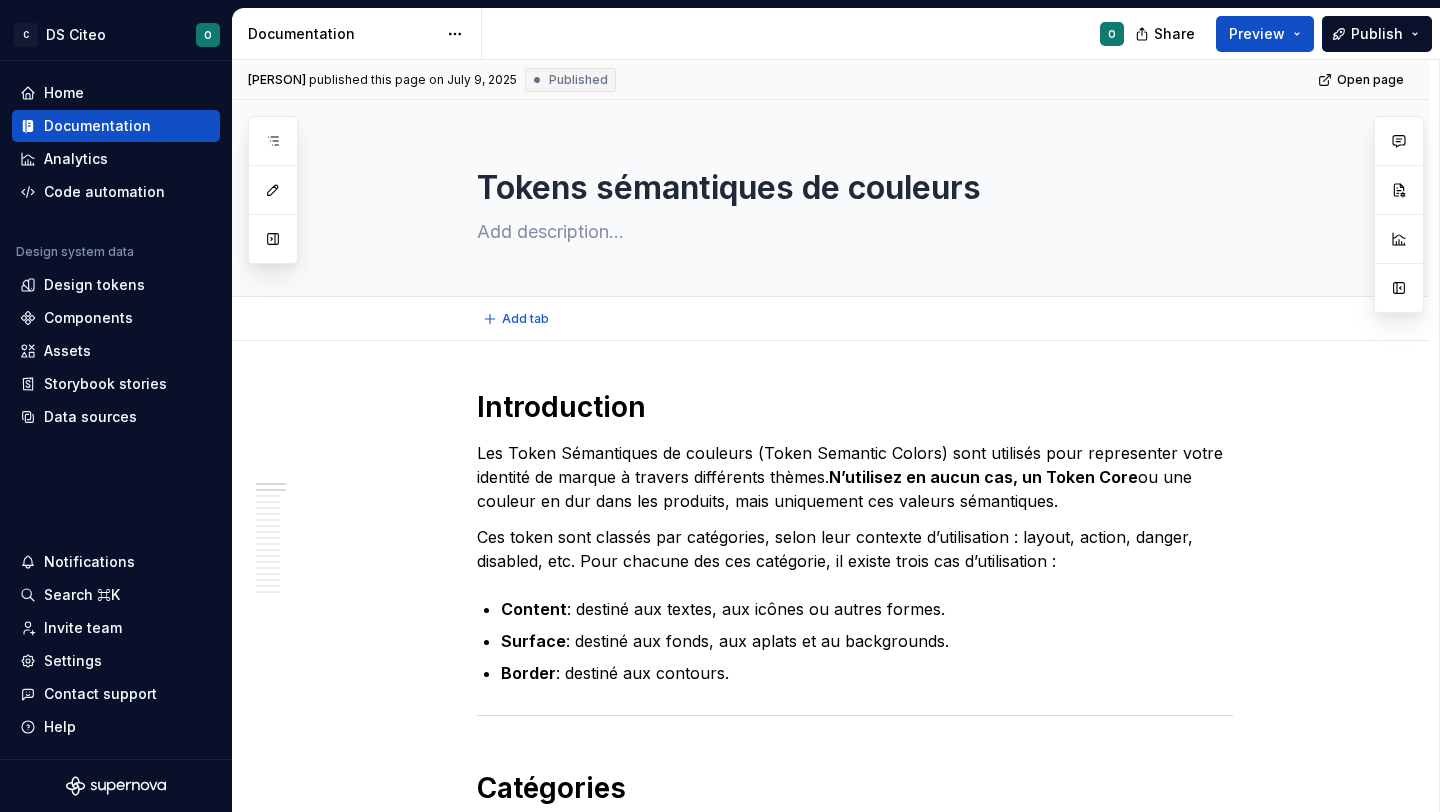 type on "*" 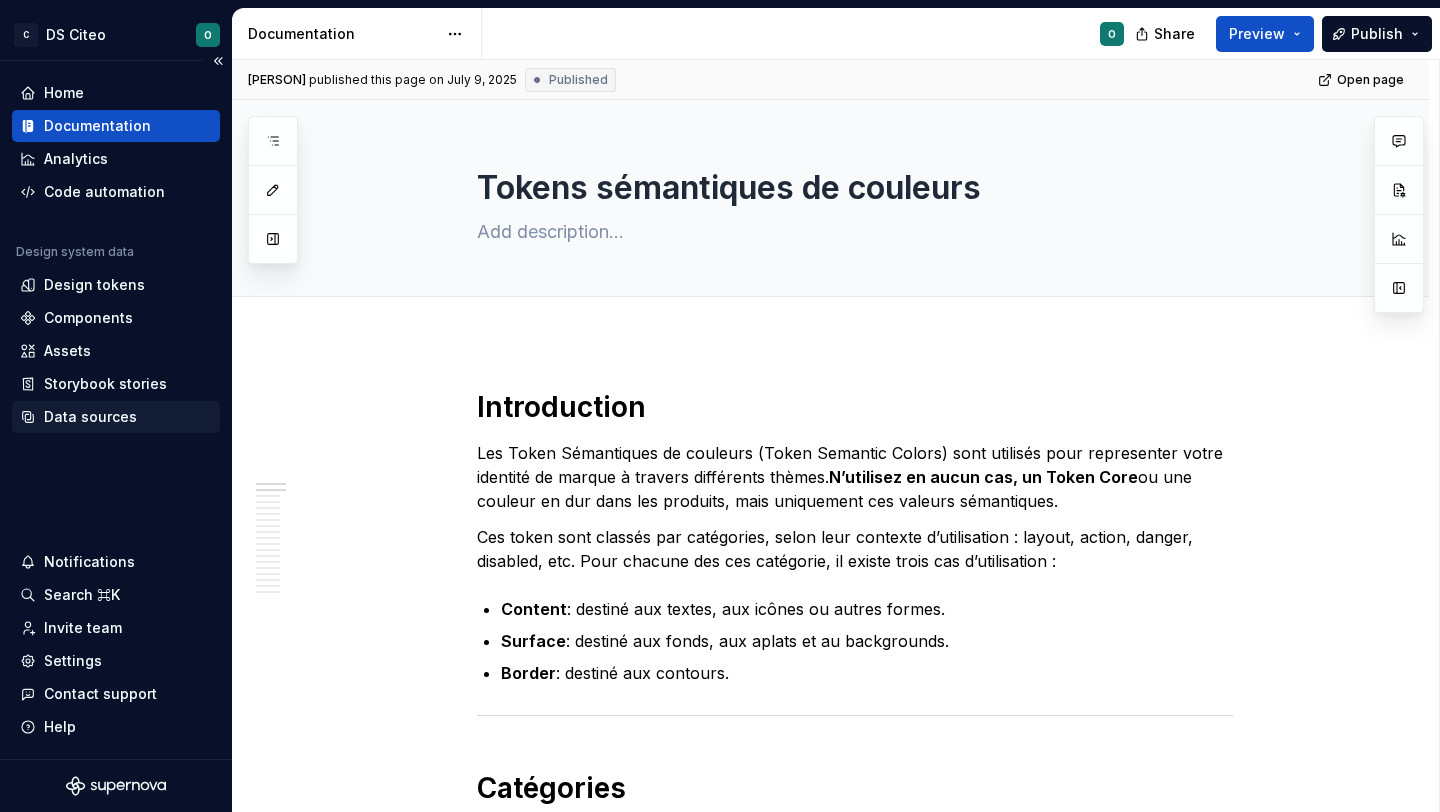 click on "Data sources" at bounding box center (90, 417) 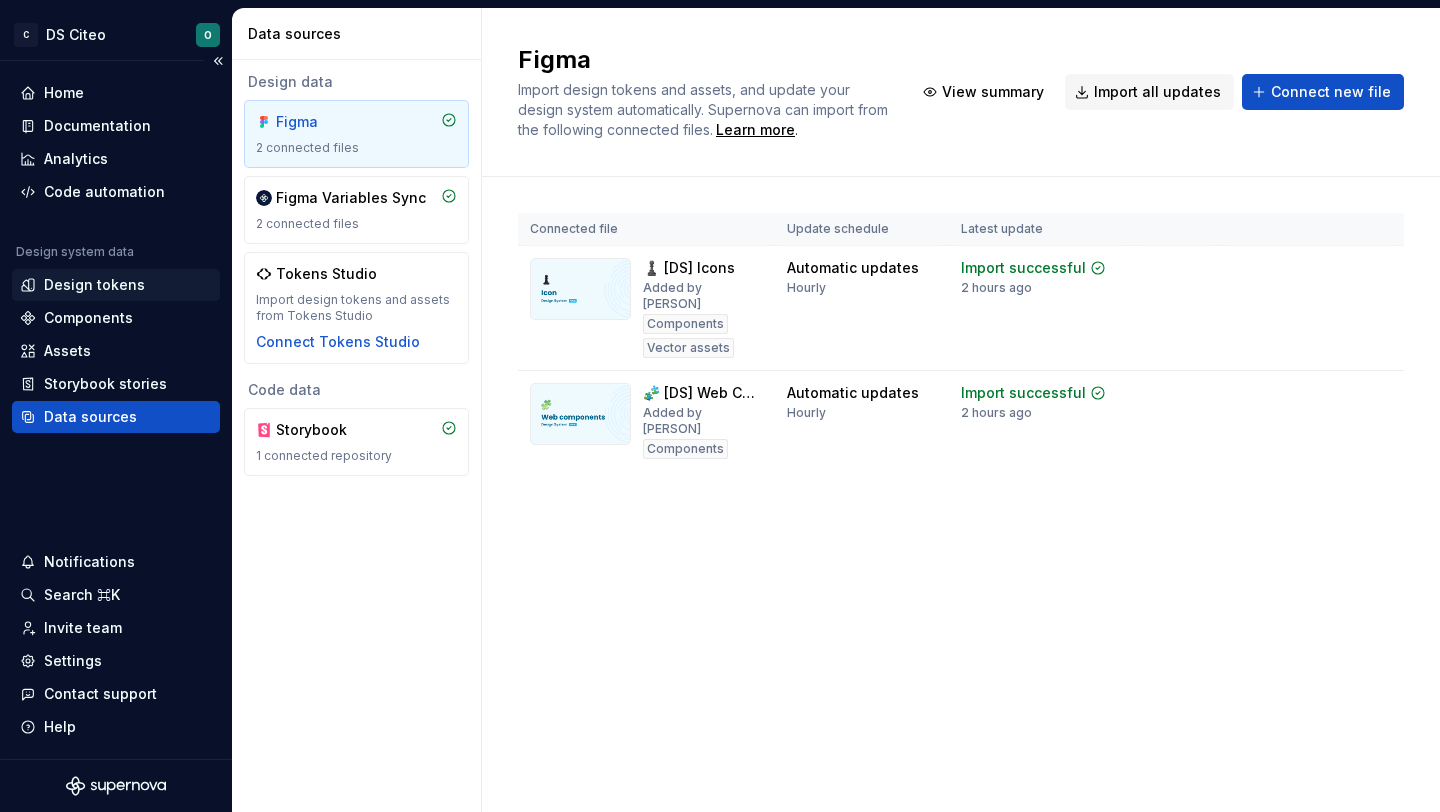 click on "Design tokens" at bounding box center [116, 285] 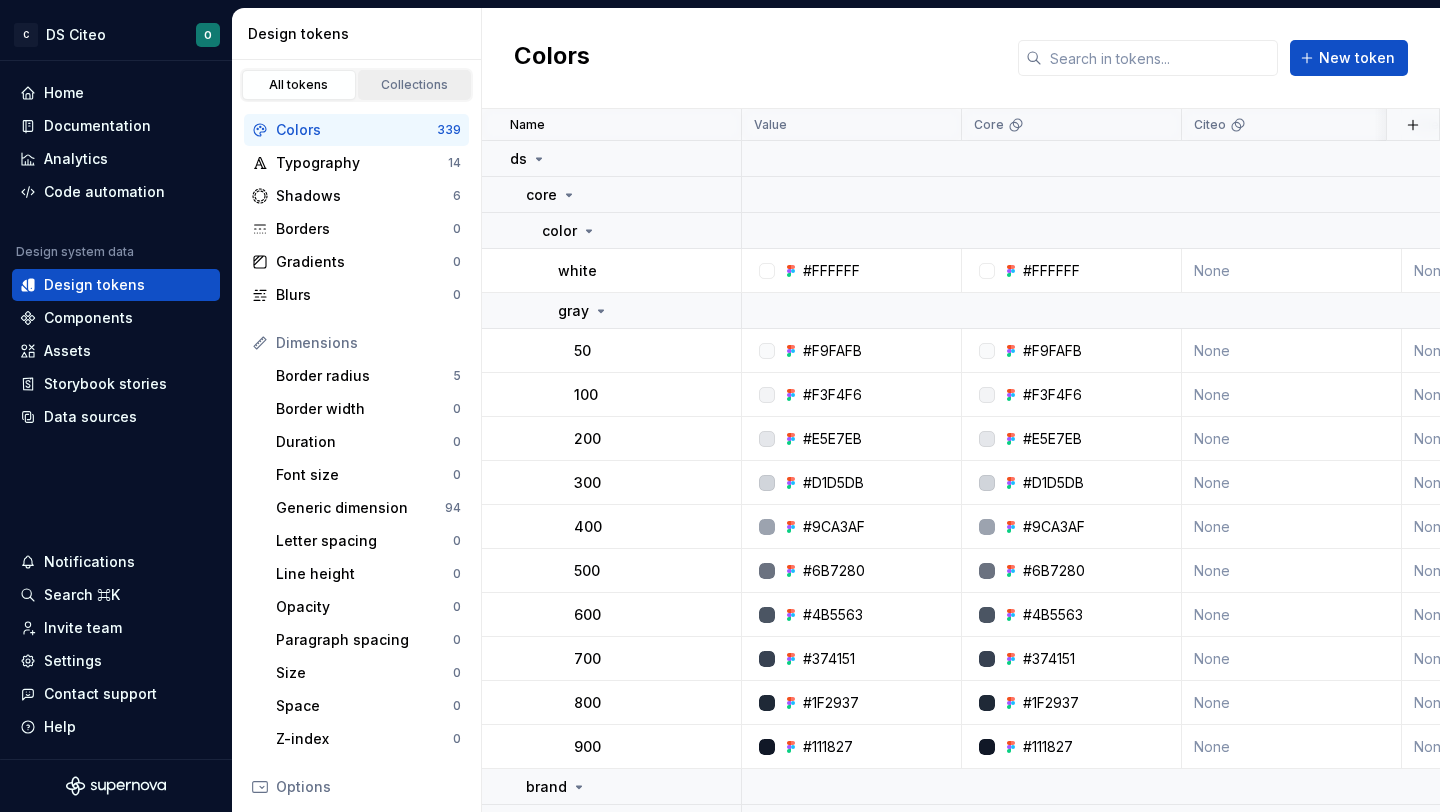 click on "Collections" at bounding box center (415, 85) 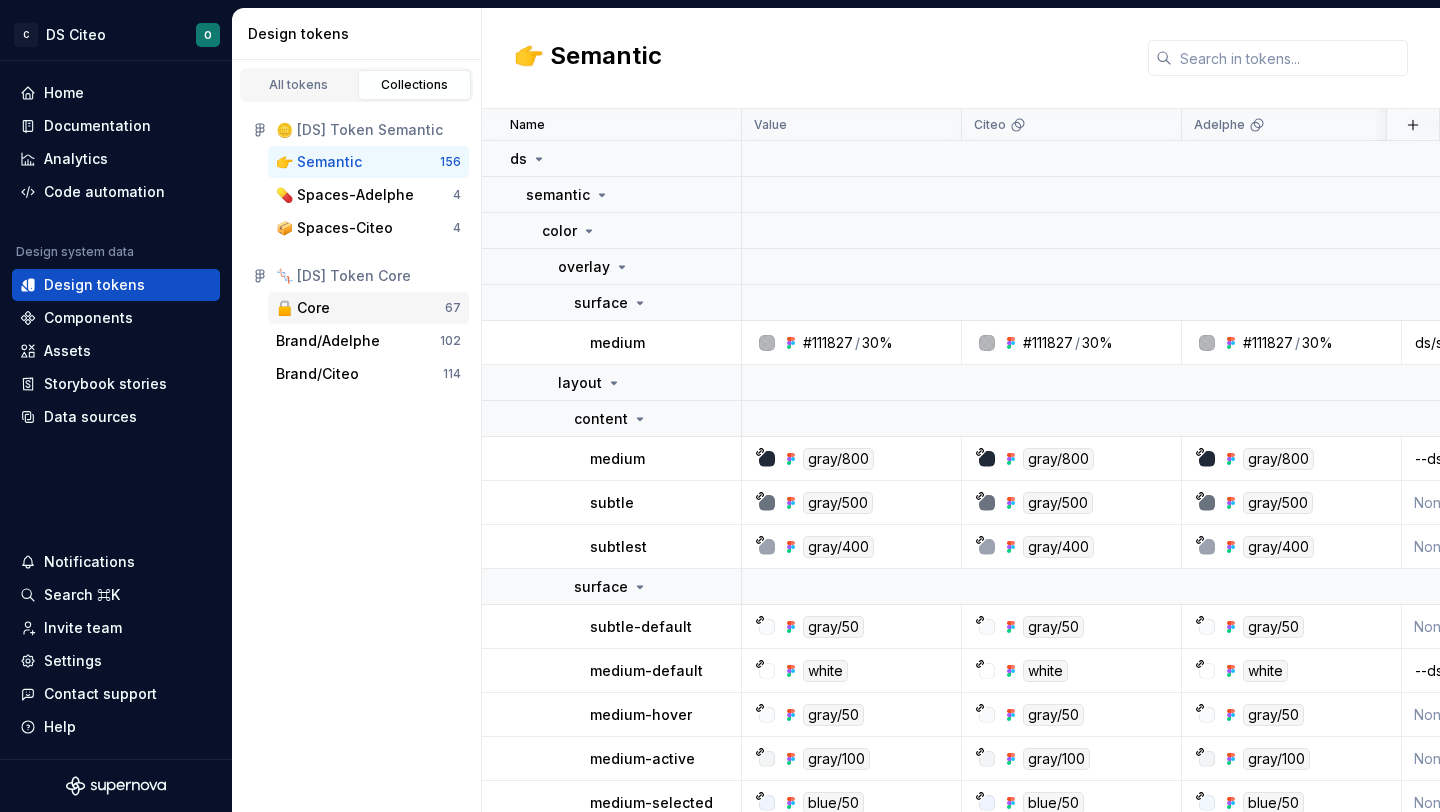 click on "🔒 Core" at bounding box center [360, 308] 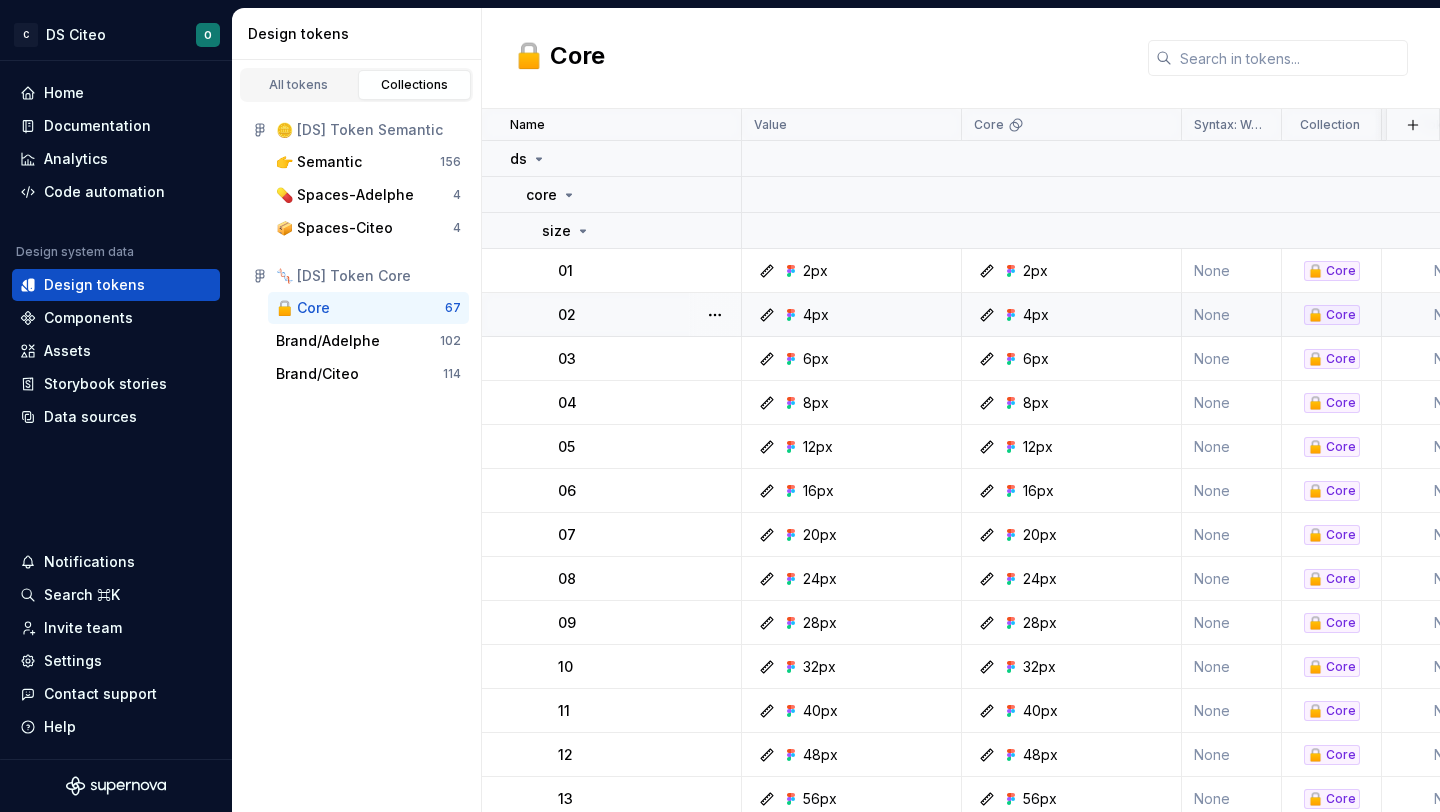 scroll, scrollTop: 0, scrollLeft: 27, axis: horizontal 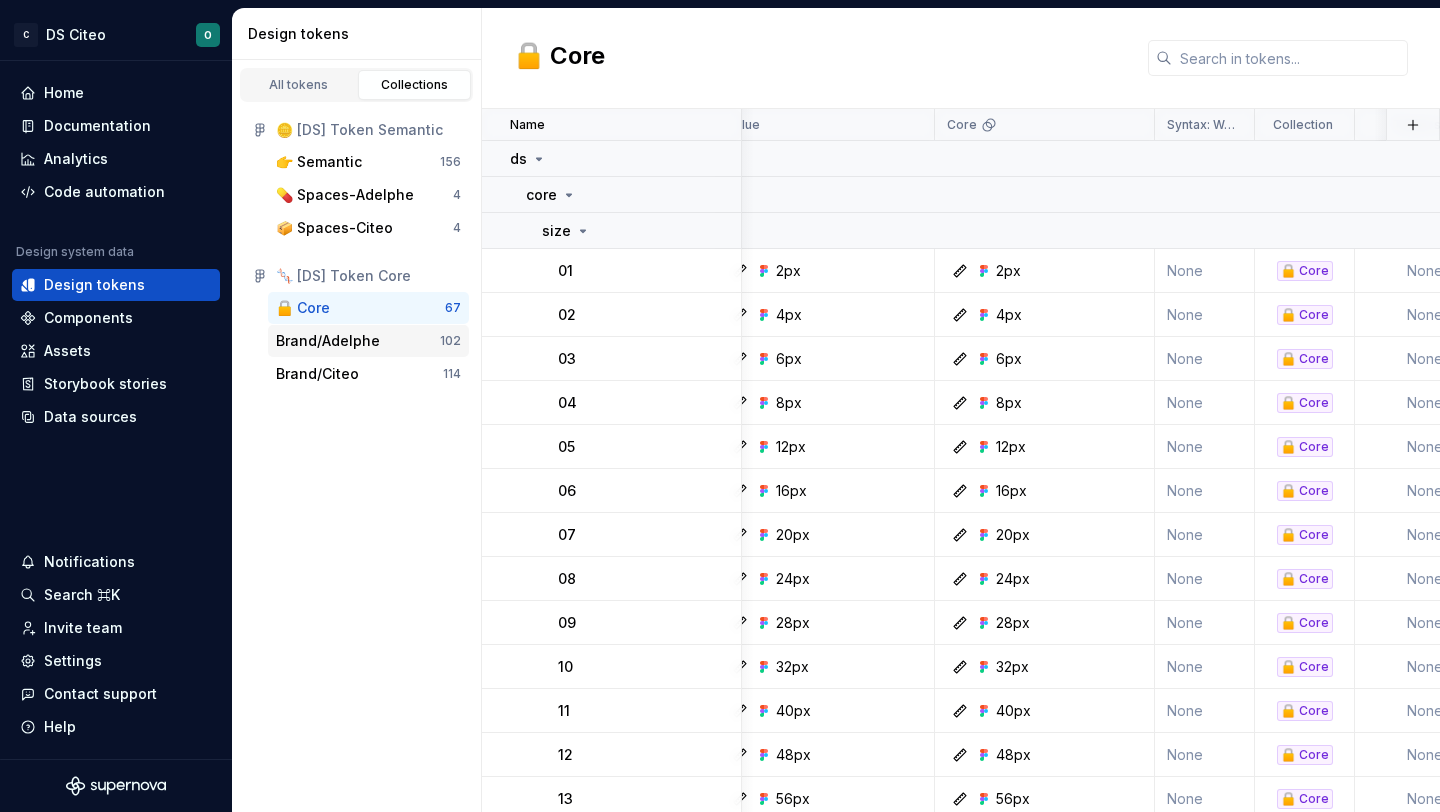 click on "Brand/Adelphe" at bounding box center [328, 341] 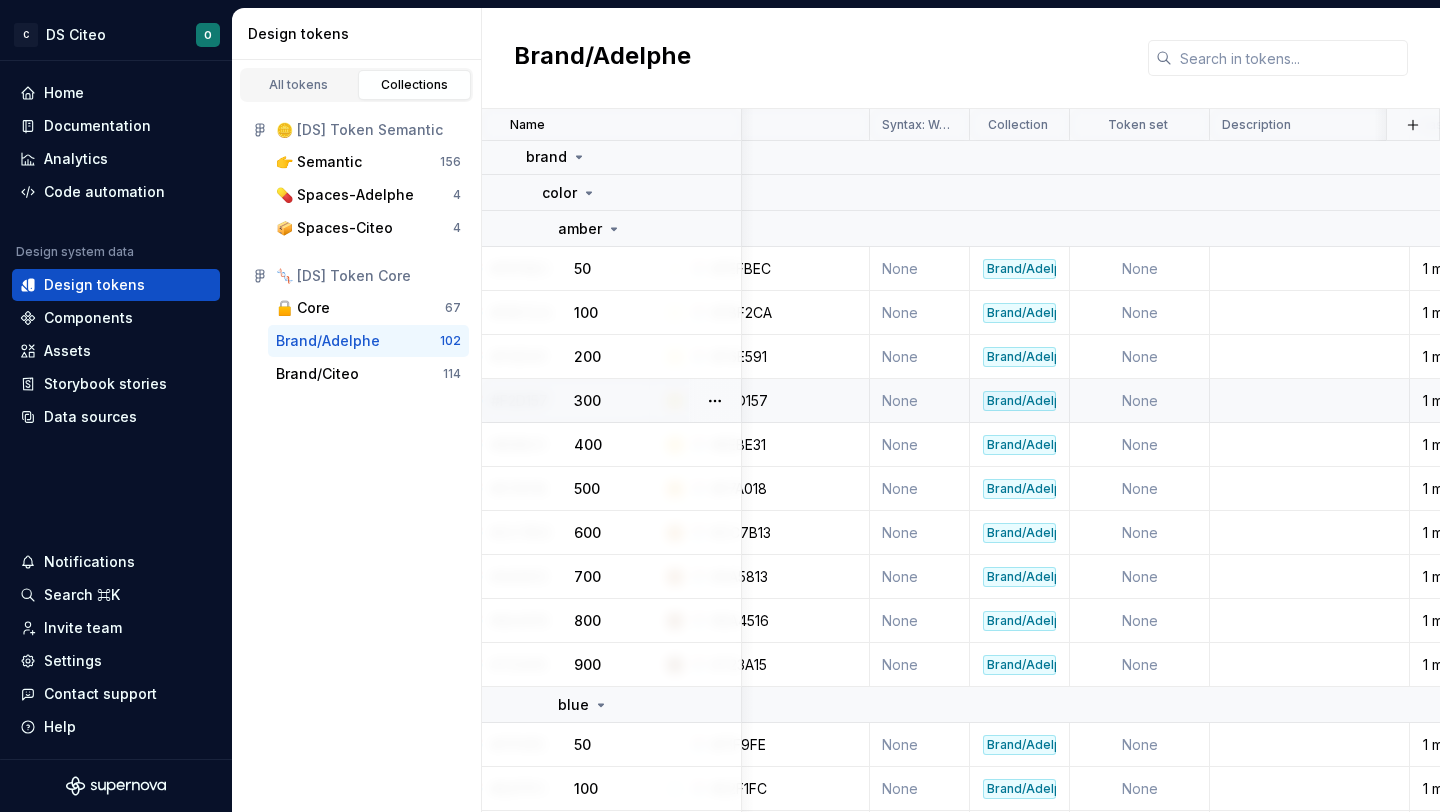 scroll, scrollTop: 38, scrollLeft: 0, axis: vertical 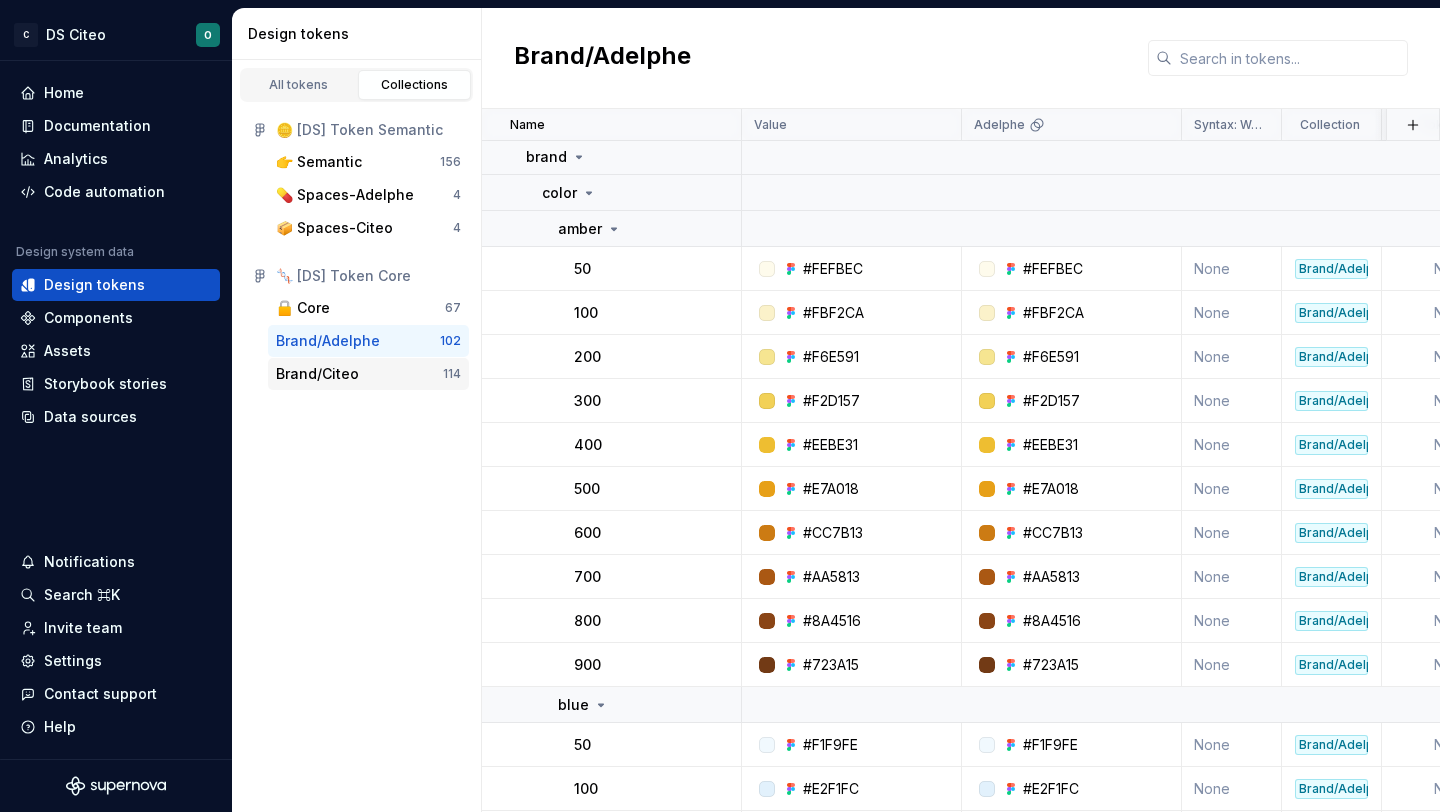 click on "Brand/Citeo" at bounding box center (317, 374) 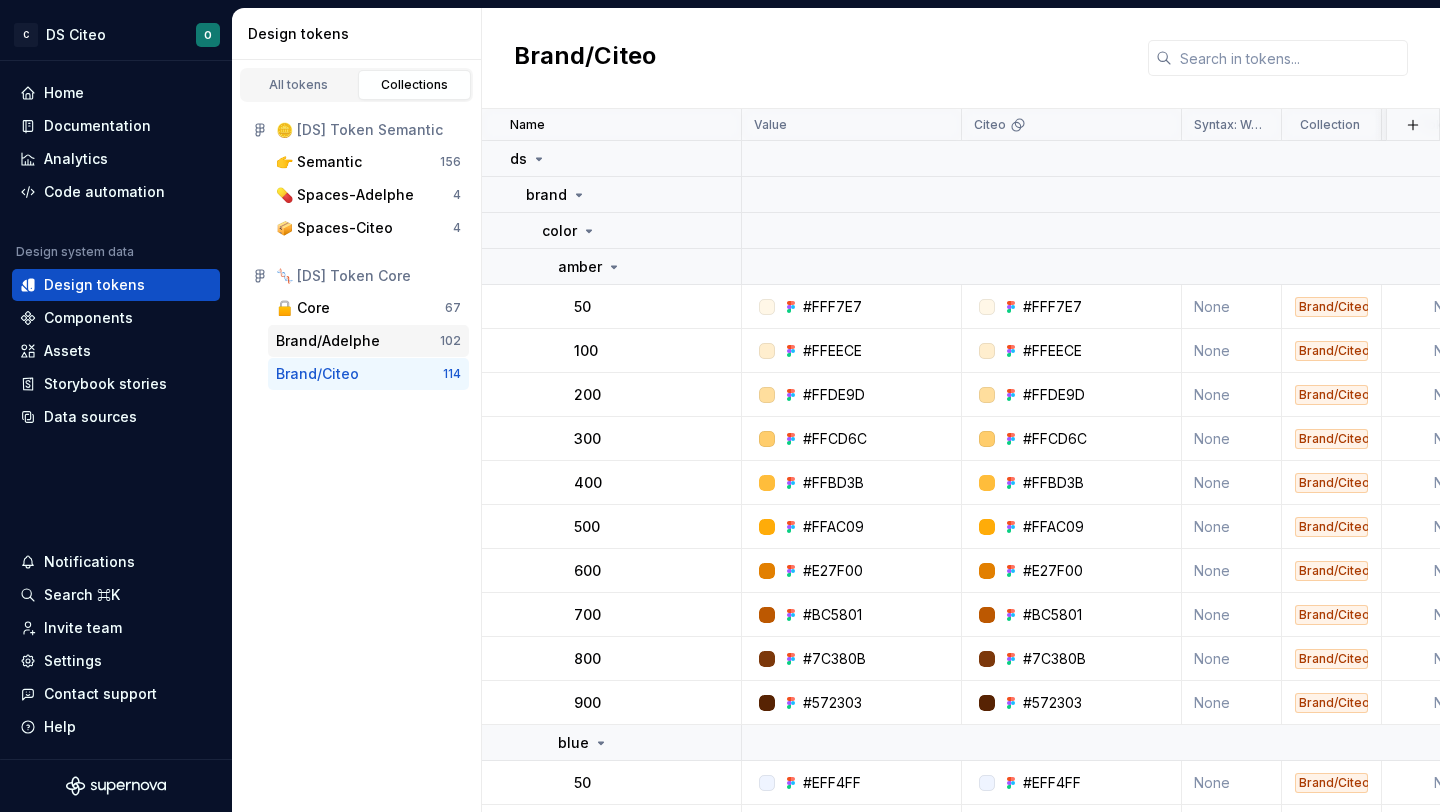 click on "Brand/Adelphe" at bounding box center (328, 341) 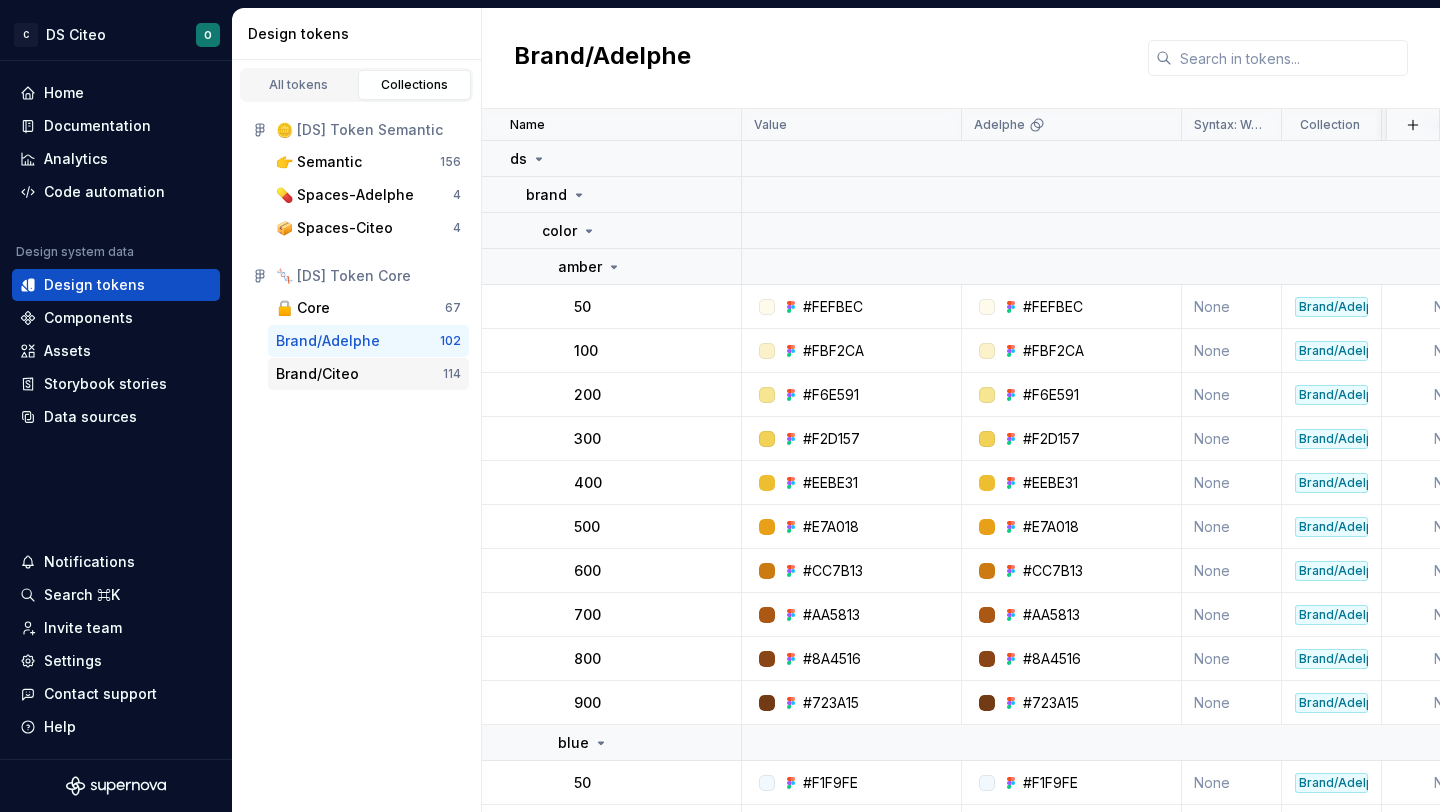 click on "Brand/Citeo 114" at bounding box center (368, 374) 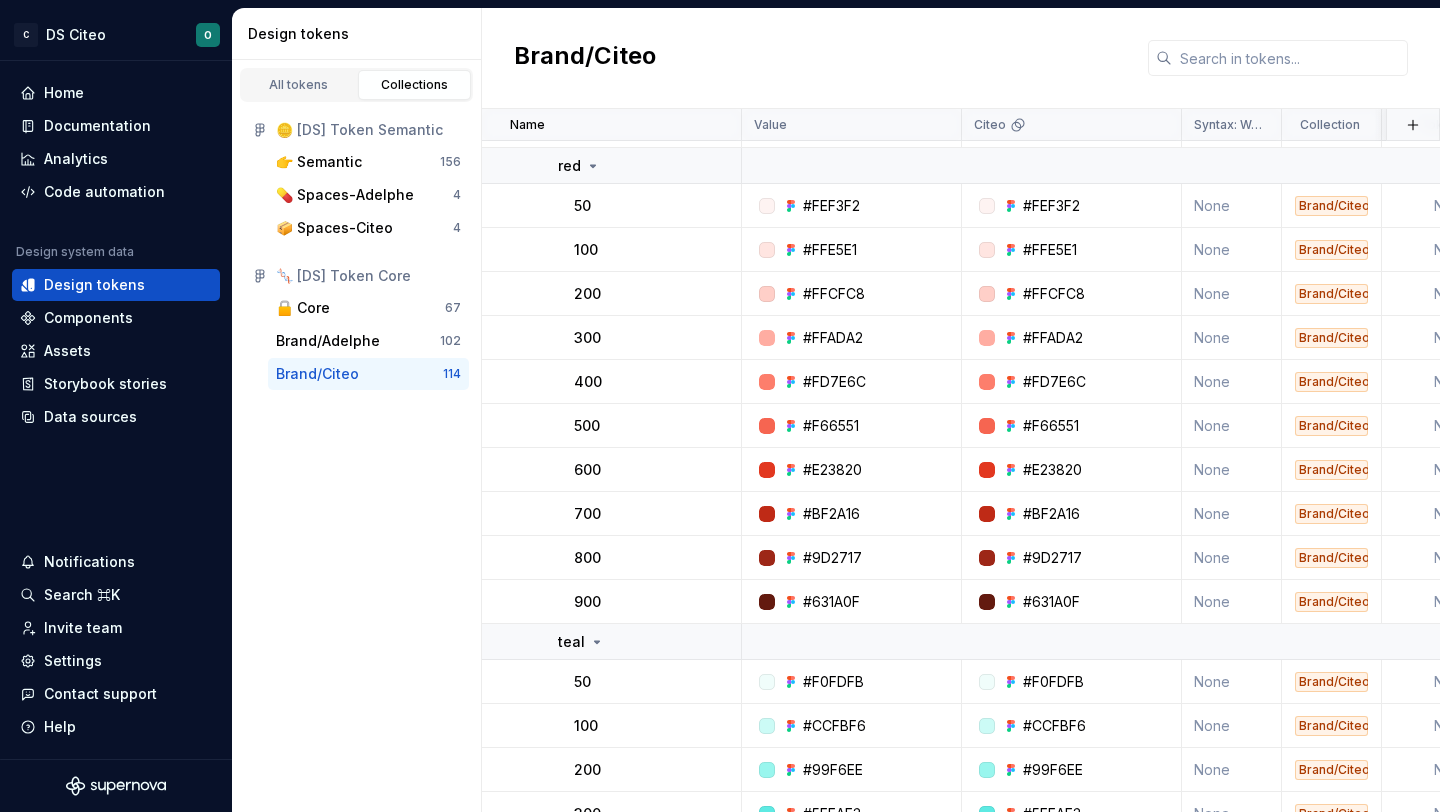 scroll, scrollTop: 4657, scrollLeft: 0, axis: vertical 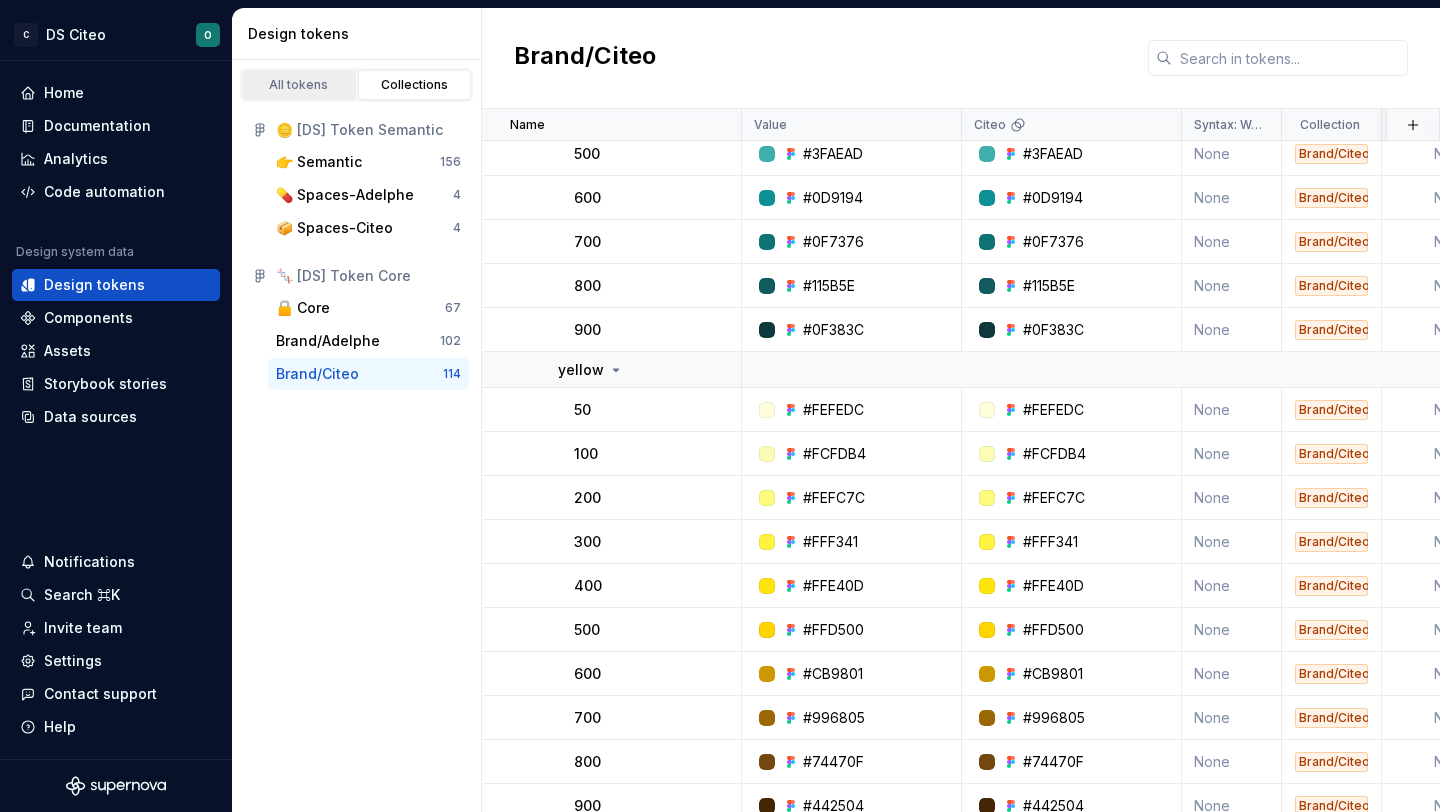 click on "All tokens" at bounding box center [299, 85] 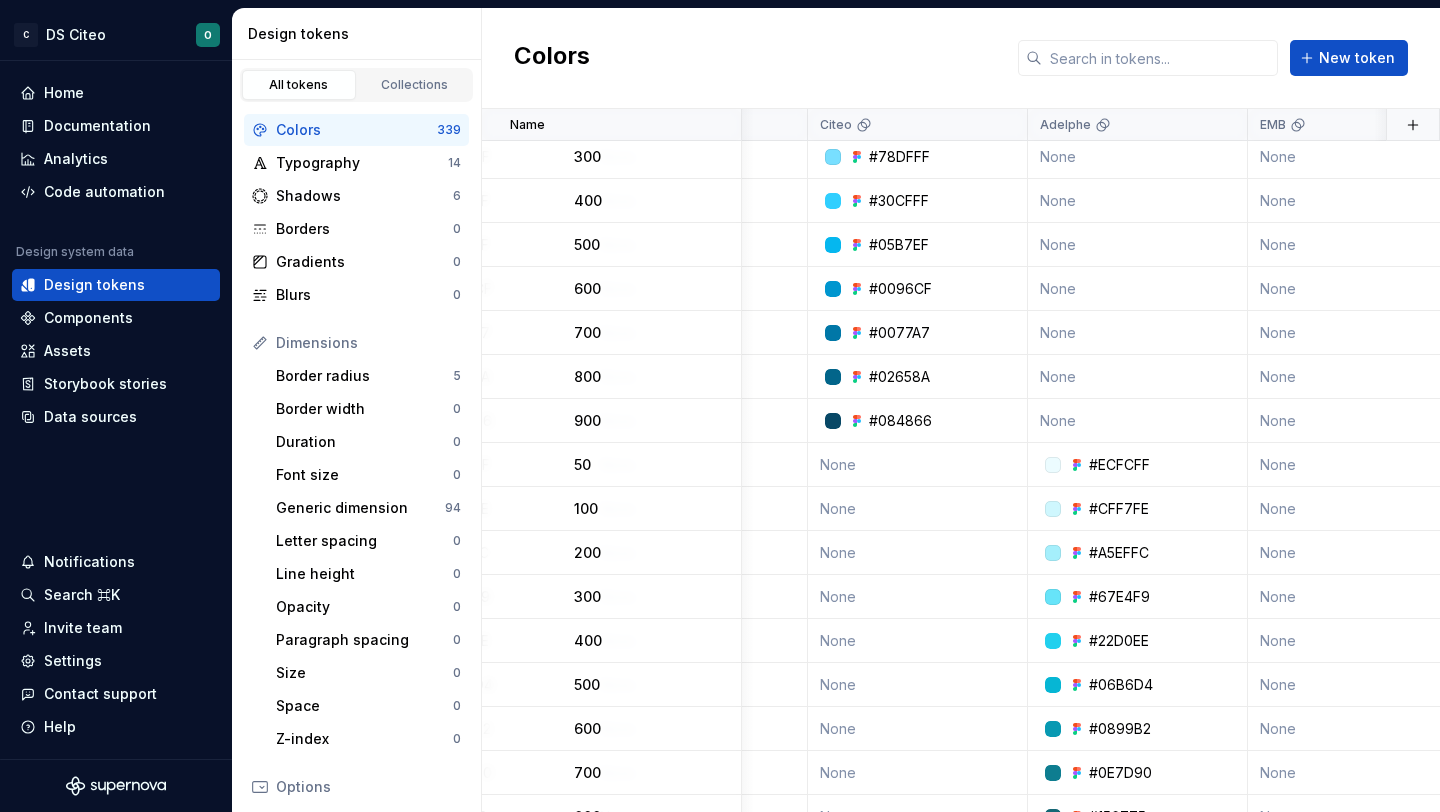 scroll, scrollTop: 2758, scrollLeft: 374, axis: both 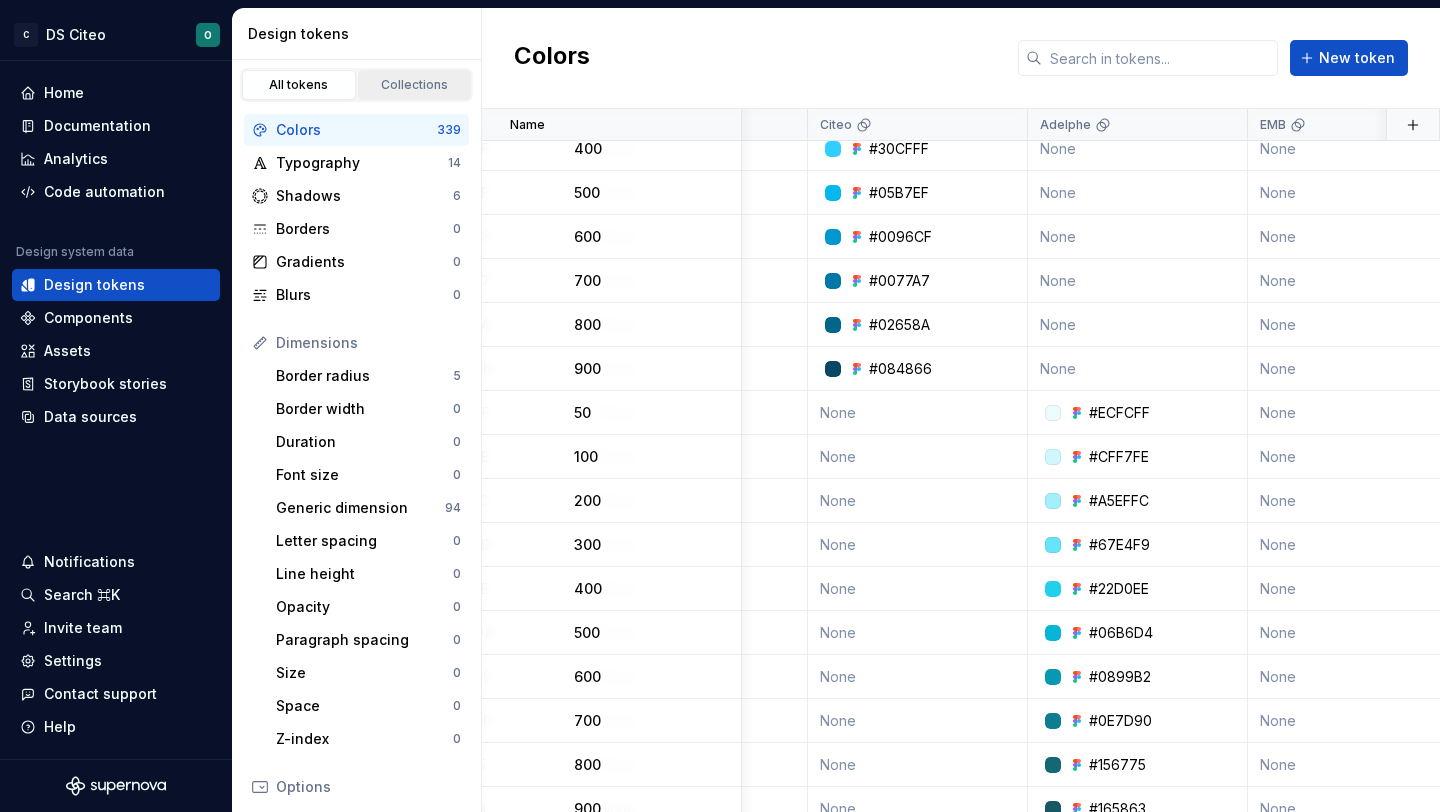 click on "Collections" at bounding box center [415, 85] 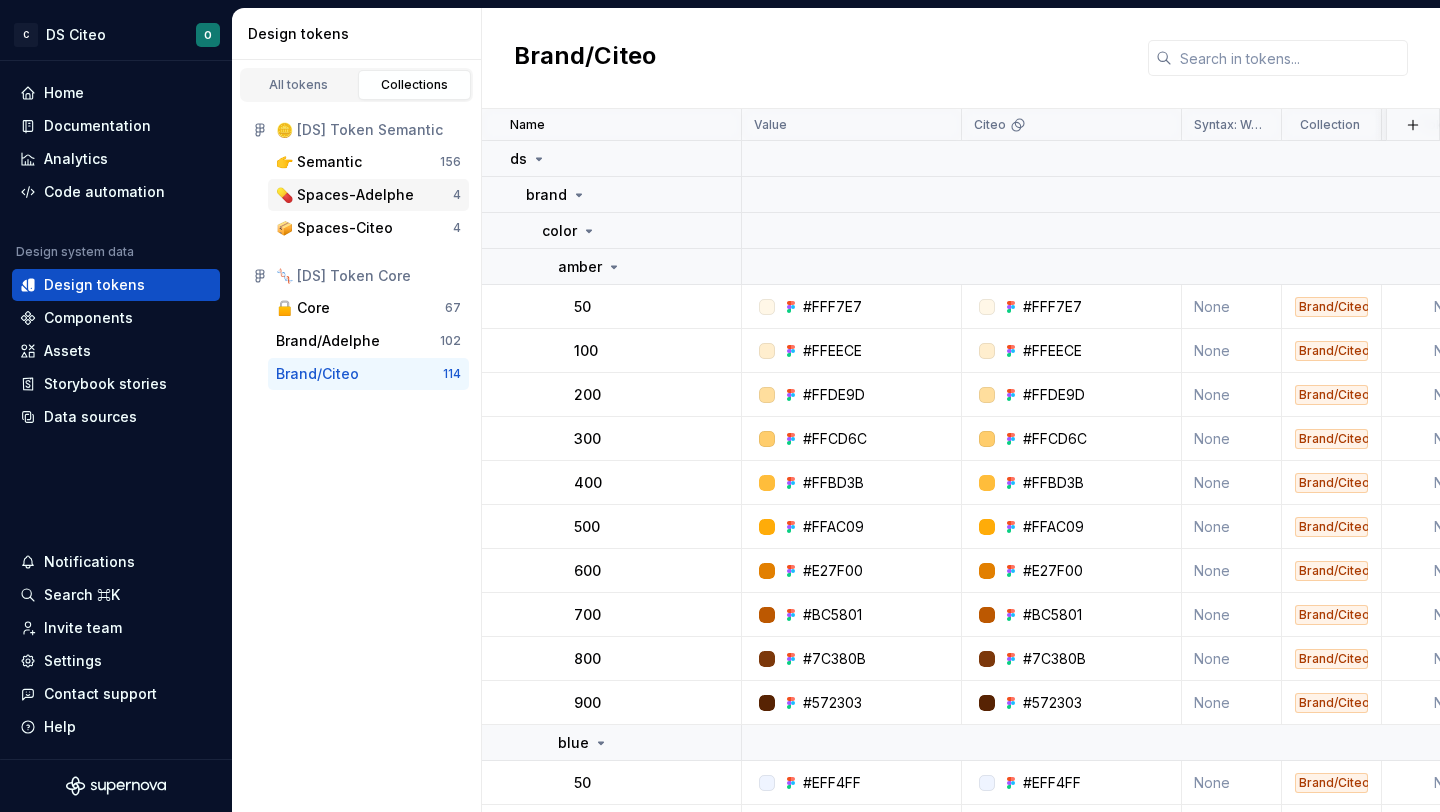 click on "💊 Spaces-Adelphe 4" at bounding box center [368, 195] 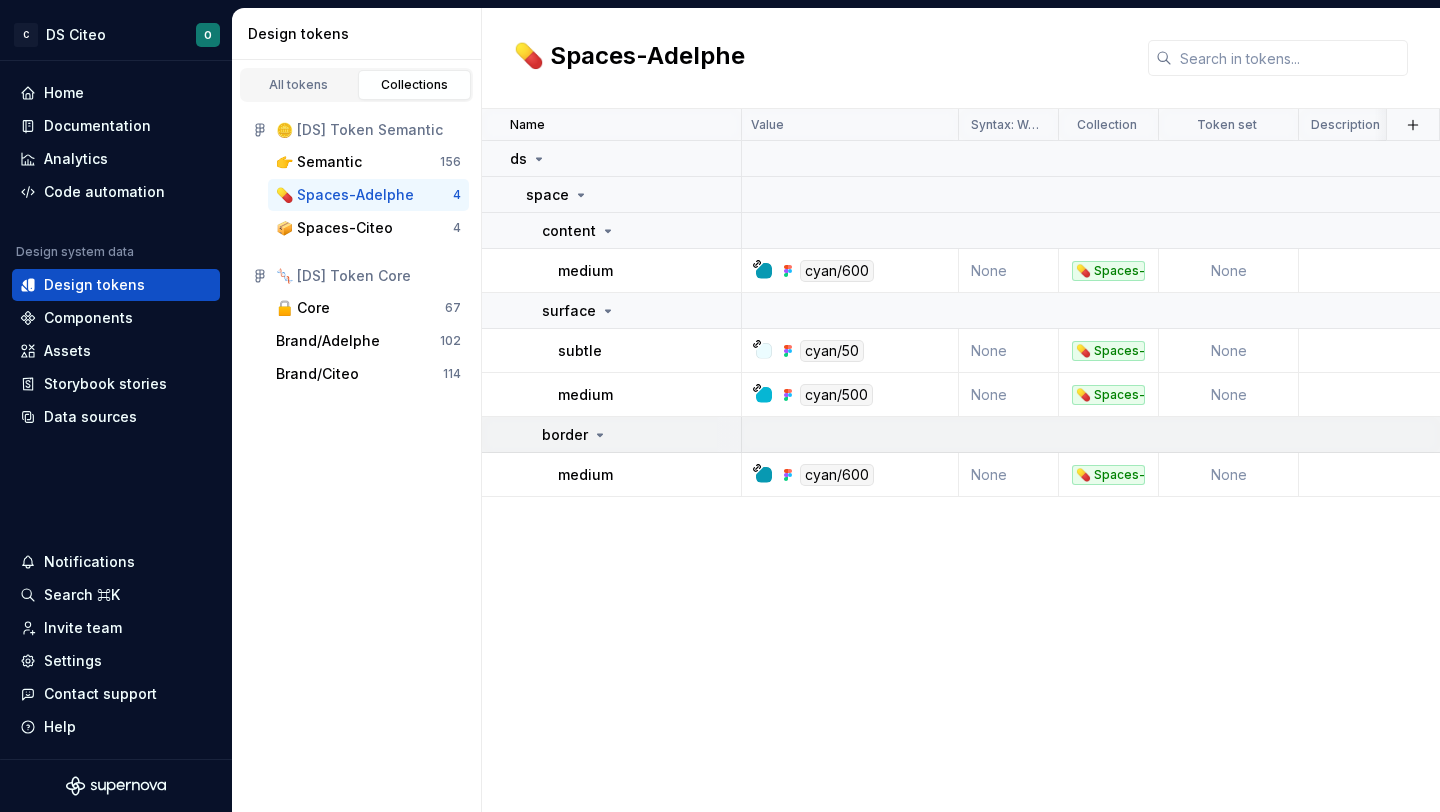 scroll, scrollTop: 0, scrollLeft: 0, axis: both 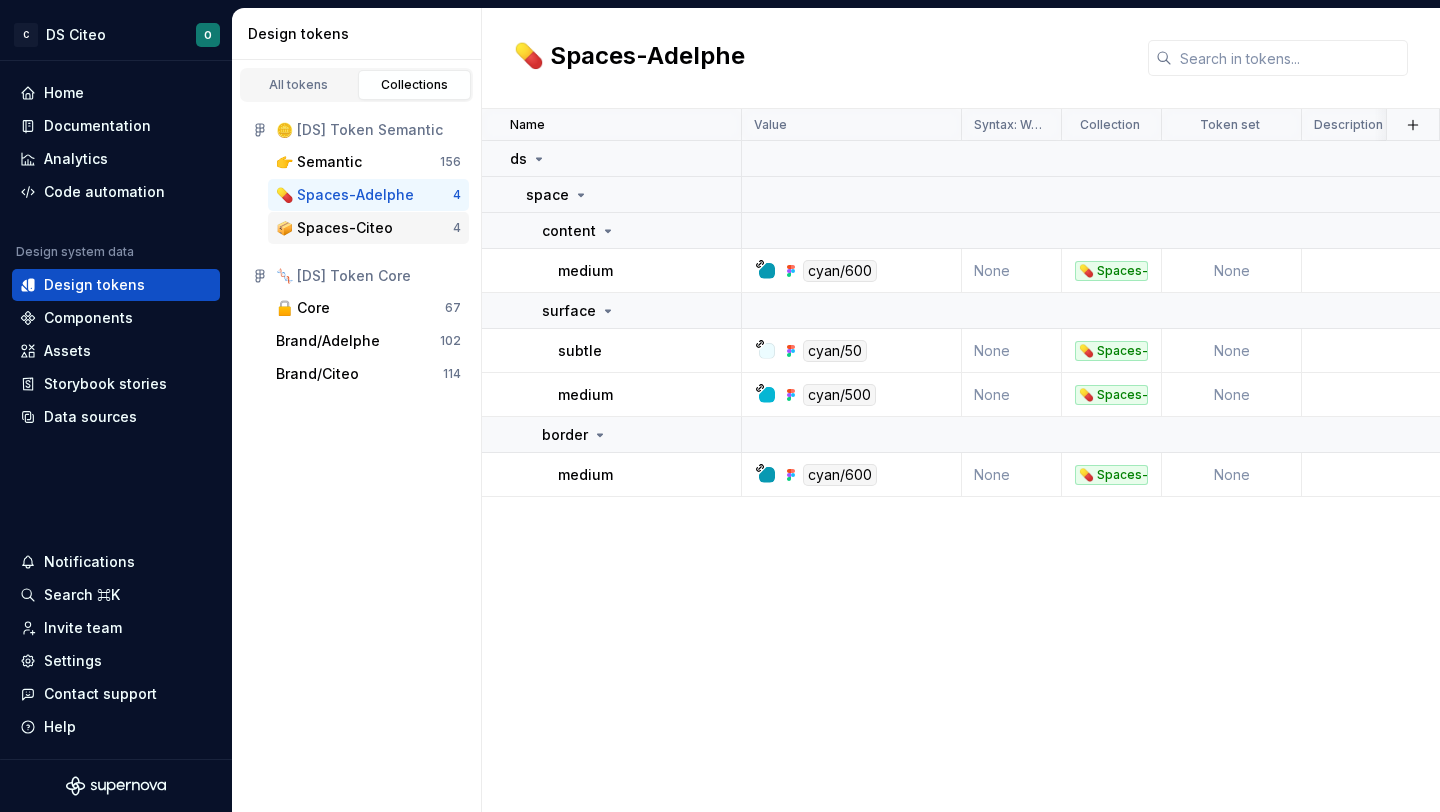 click on "📦 Spaces-Citeo" at bounding box center (334, 228) 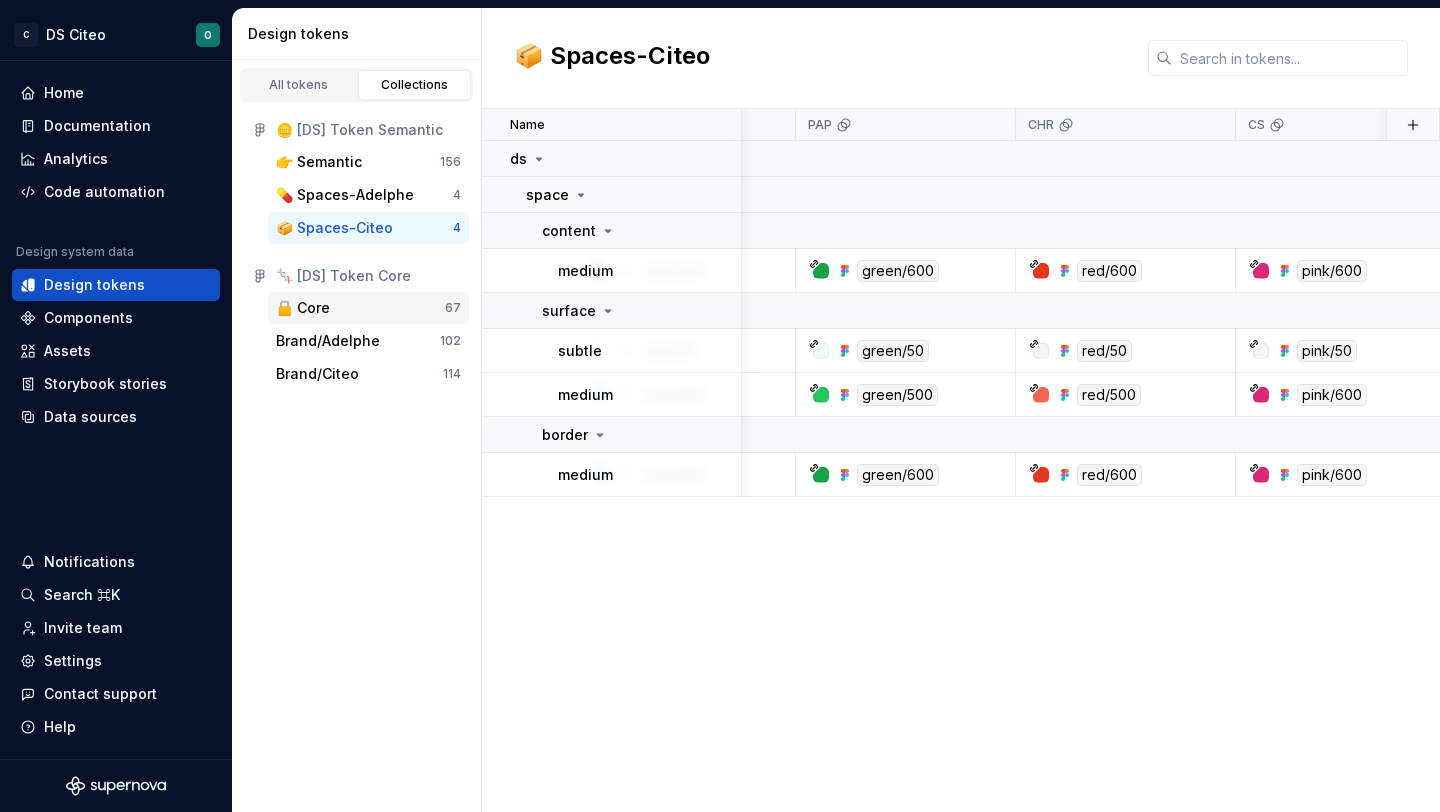 scroll, scrollTop: 0, scrollLeft: 388, axis: horizontal 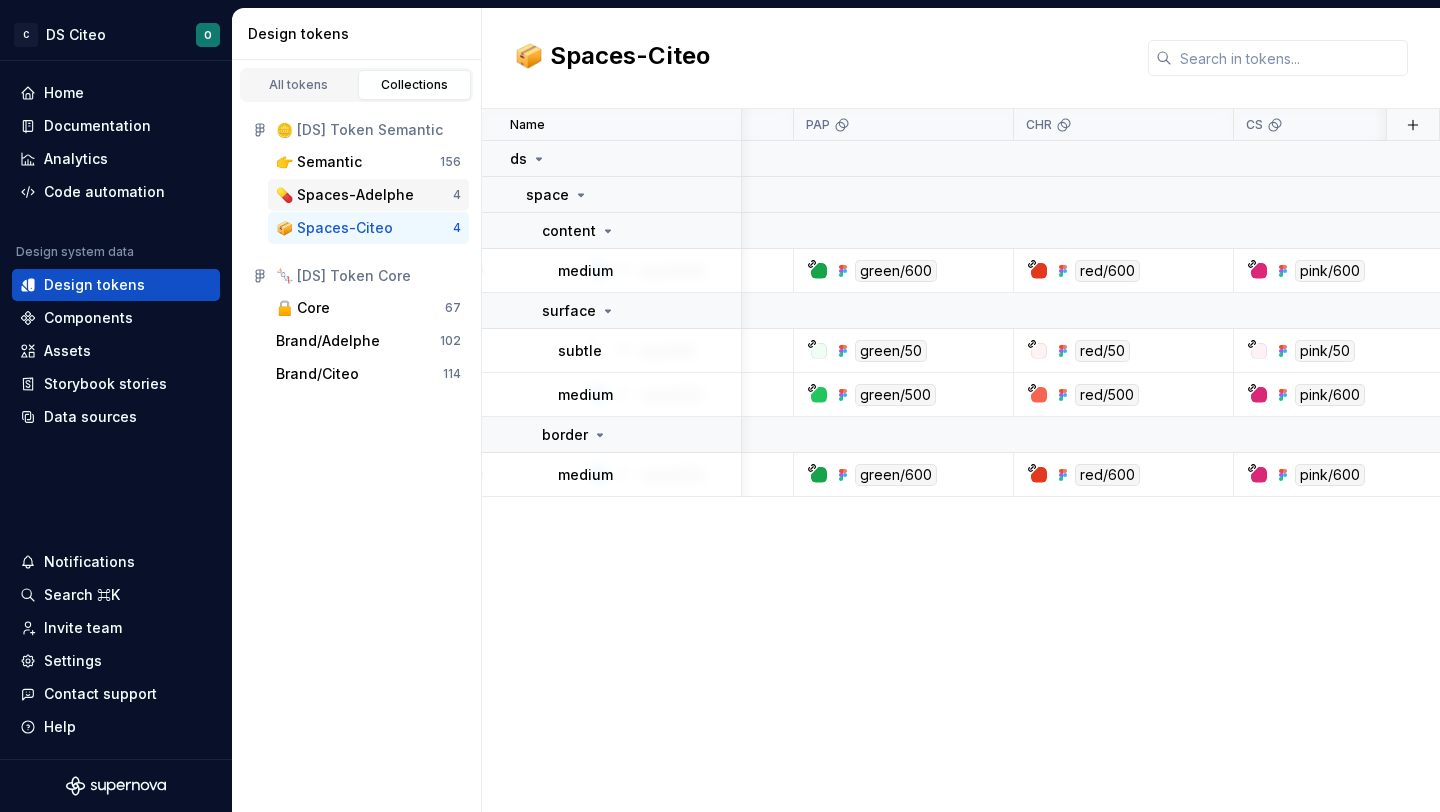 click on "💊 Spaces-Adelphe" at bounding box center [345, 195] 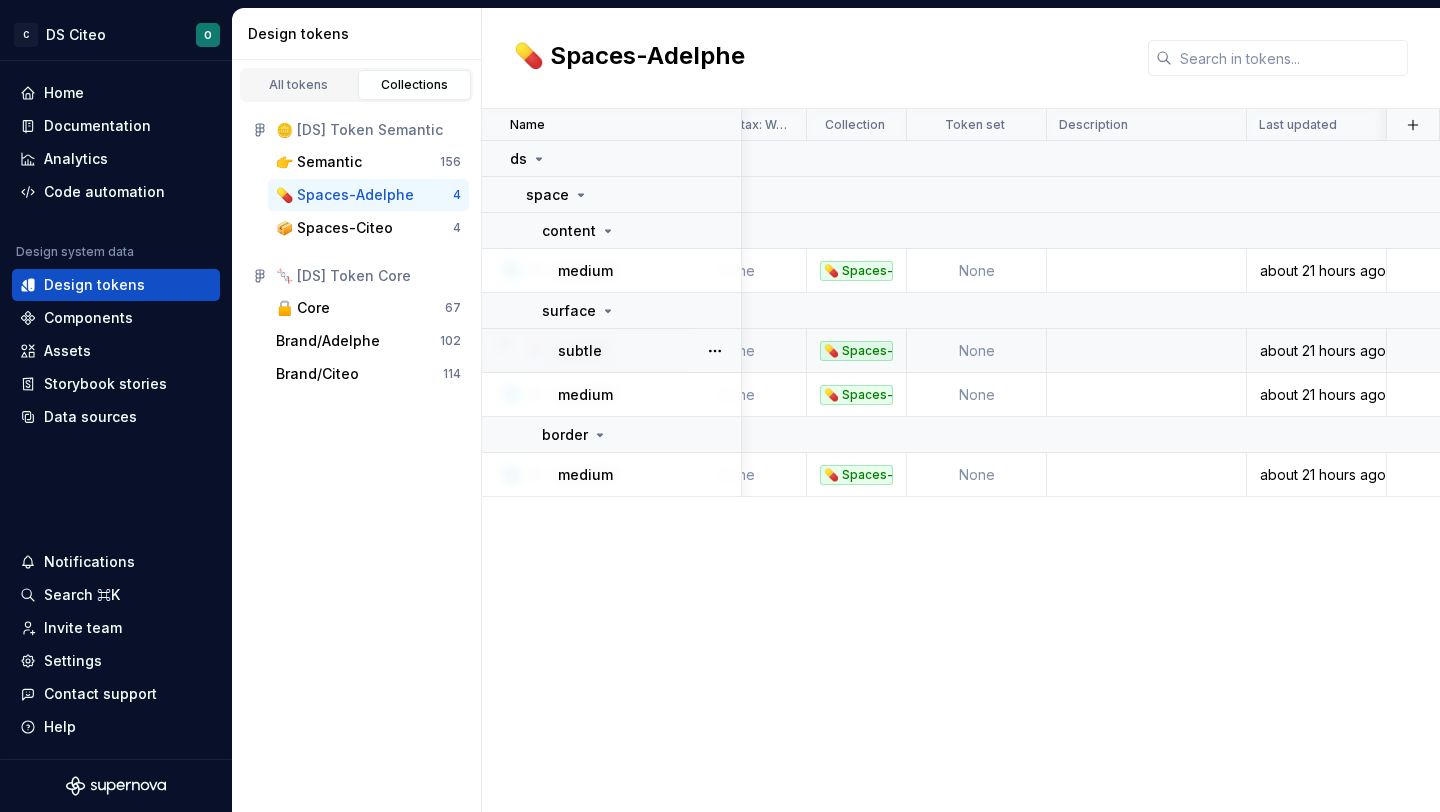 scroll, scrollTop: 0, scrollLeft: 0, axis: both 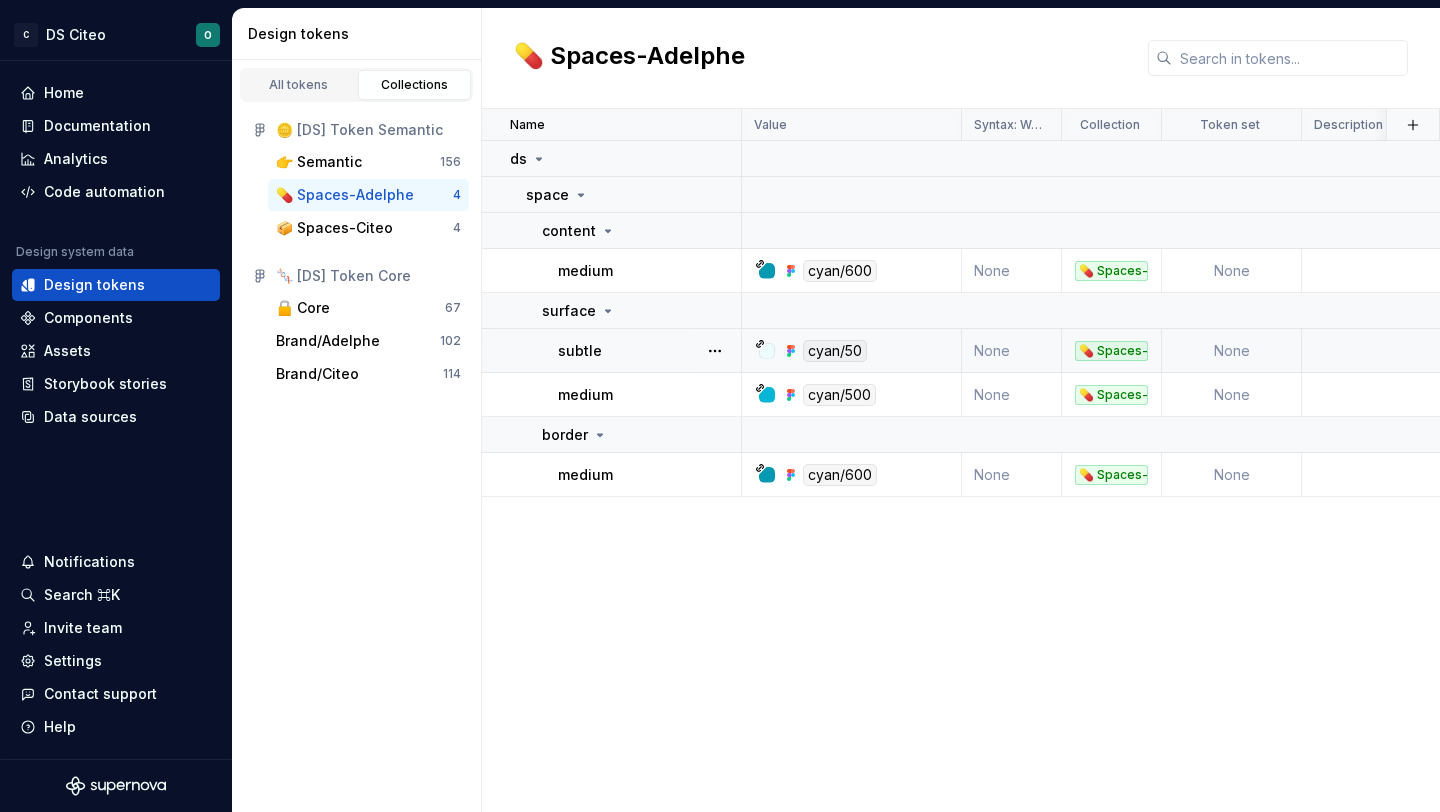 type 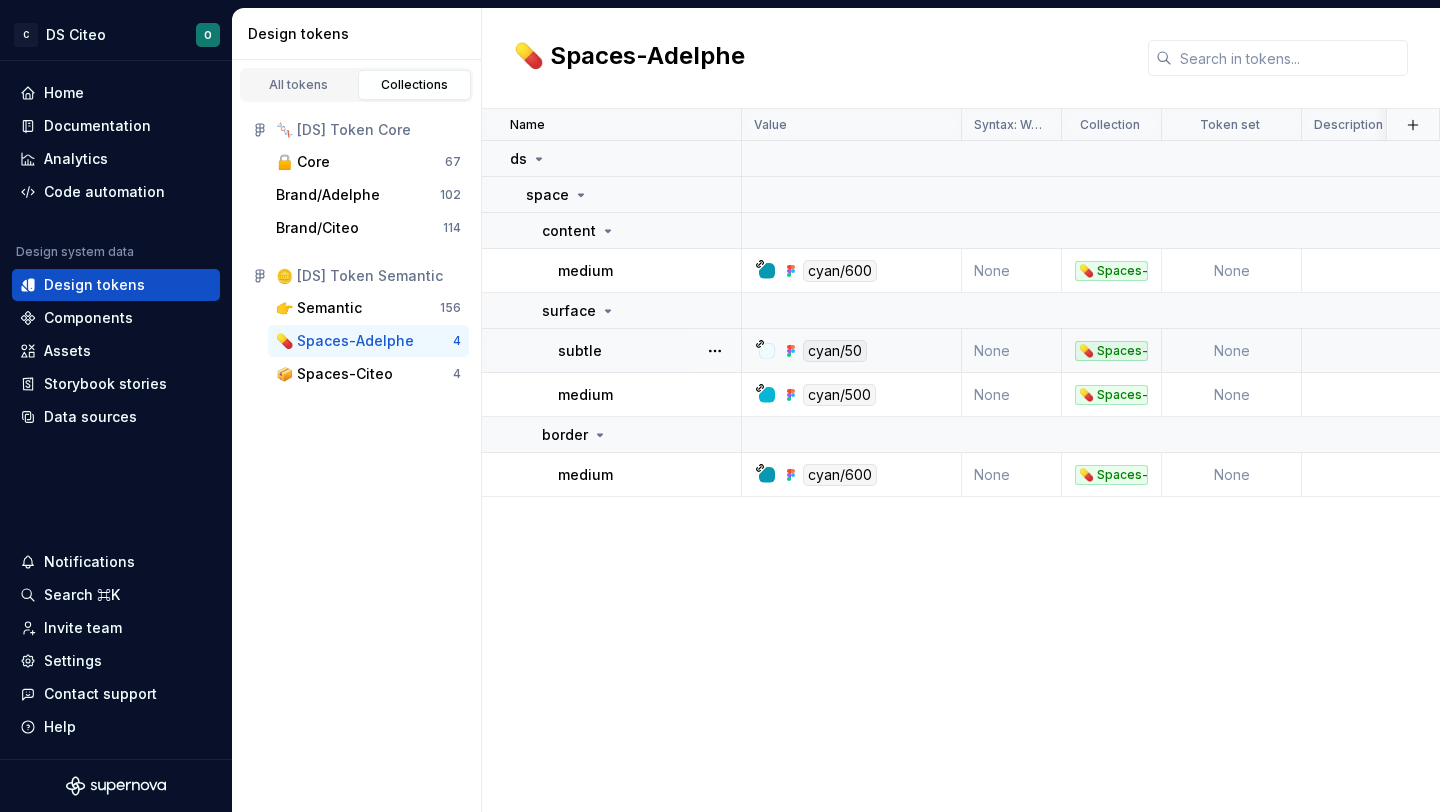 type 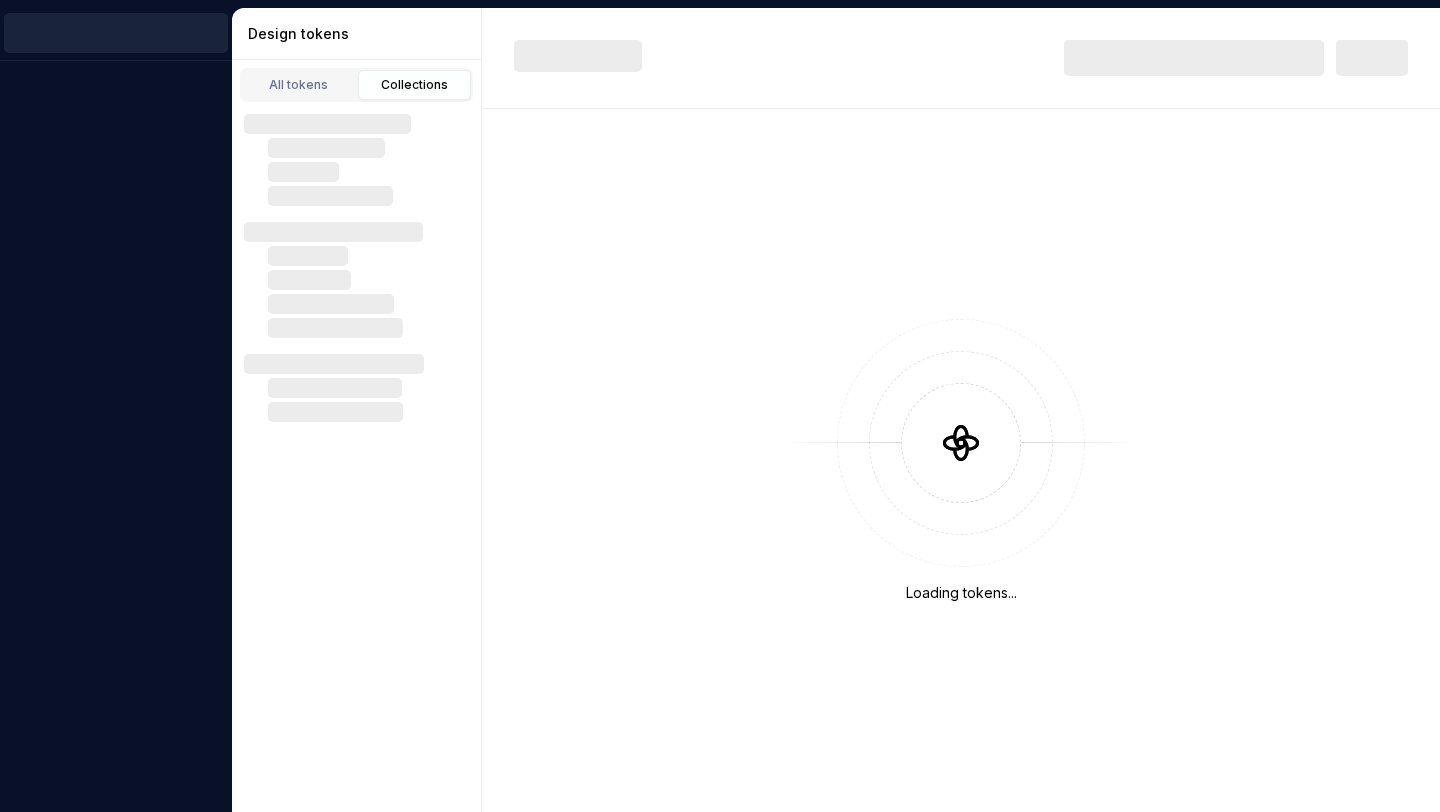 scroll, scrollTop: 0, scrollLeft: 0, axis: both 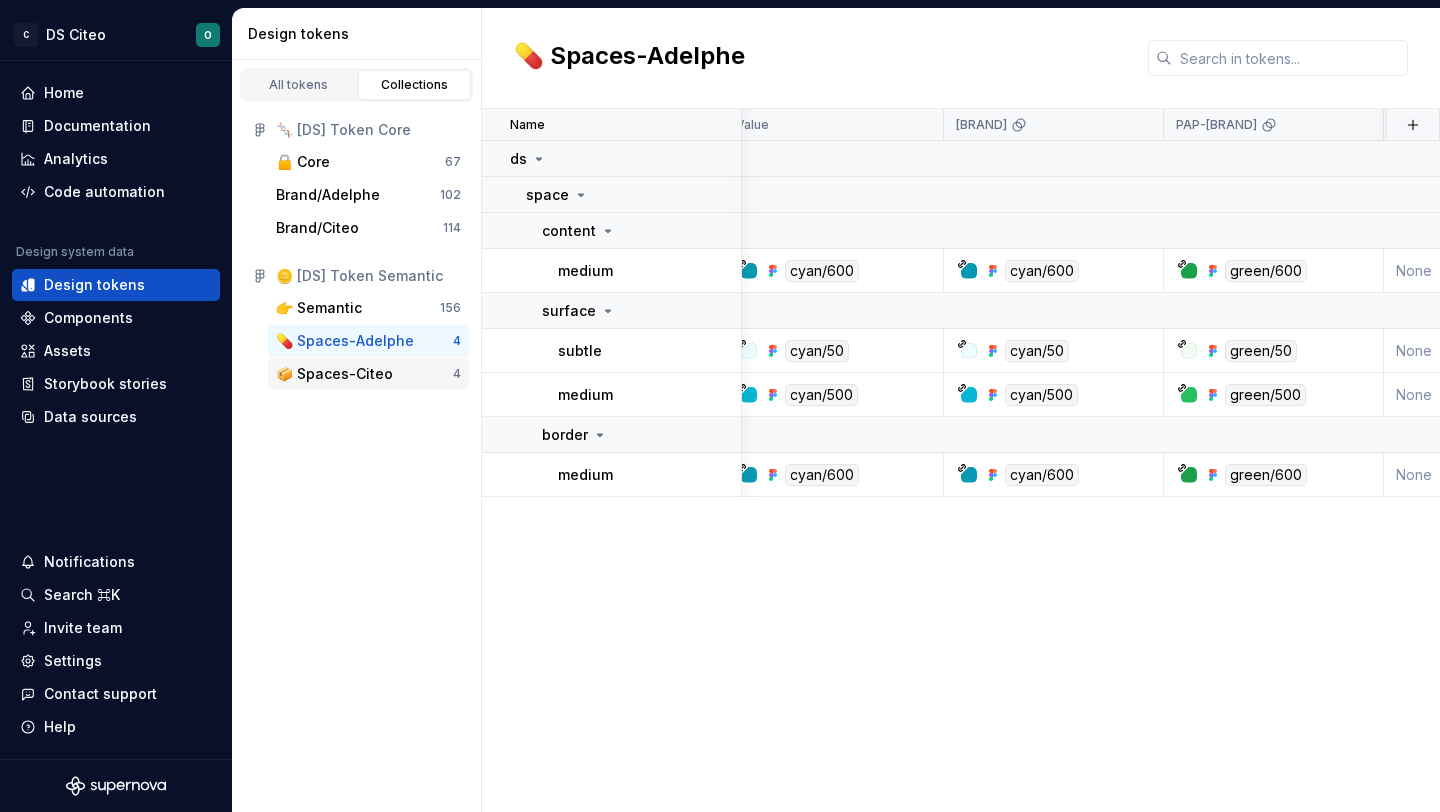 click on "📦 Spaces-Citeo" at bounding box center [334, 374] 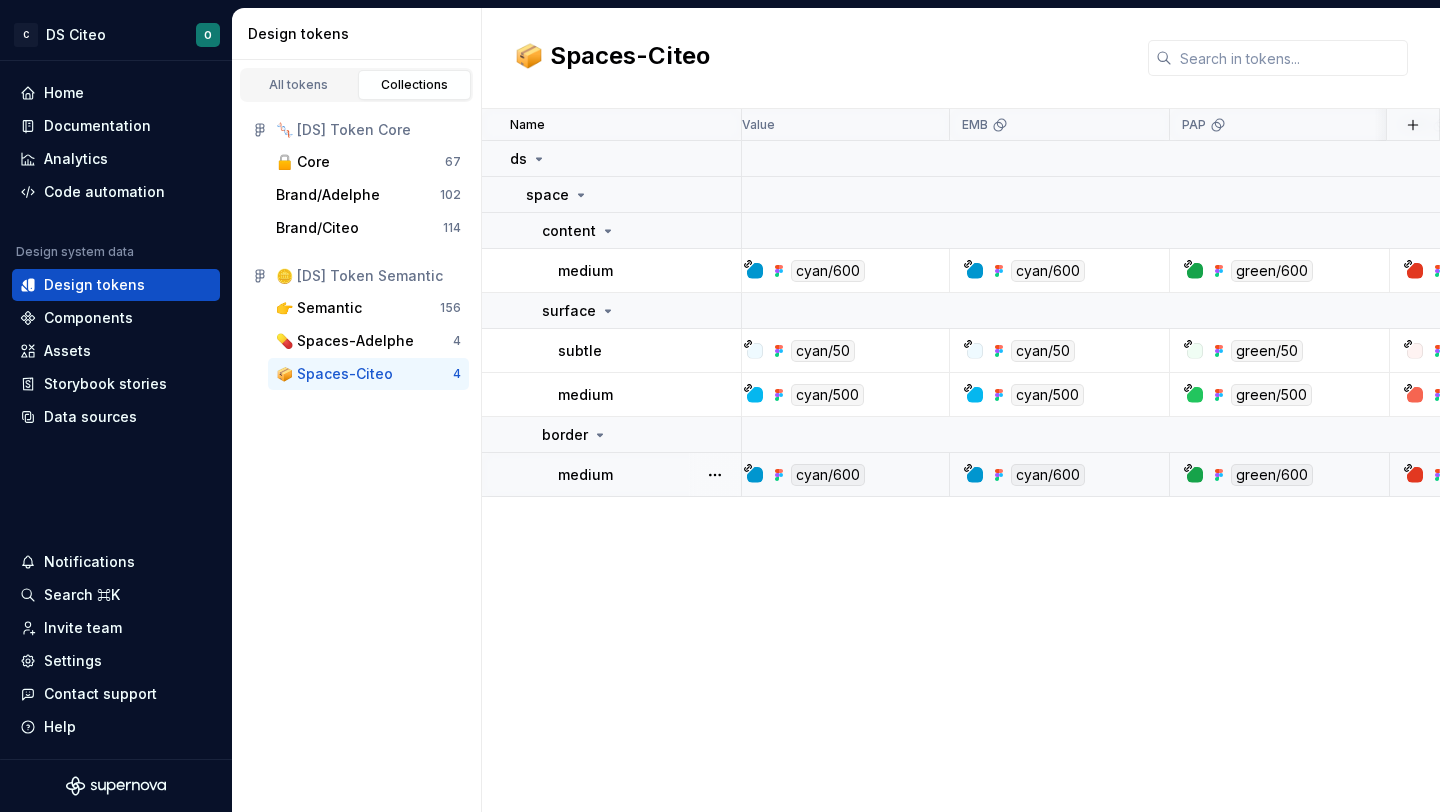 scroll, scrollTop: 0, scrollLeft: 0, axis: both 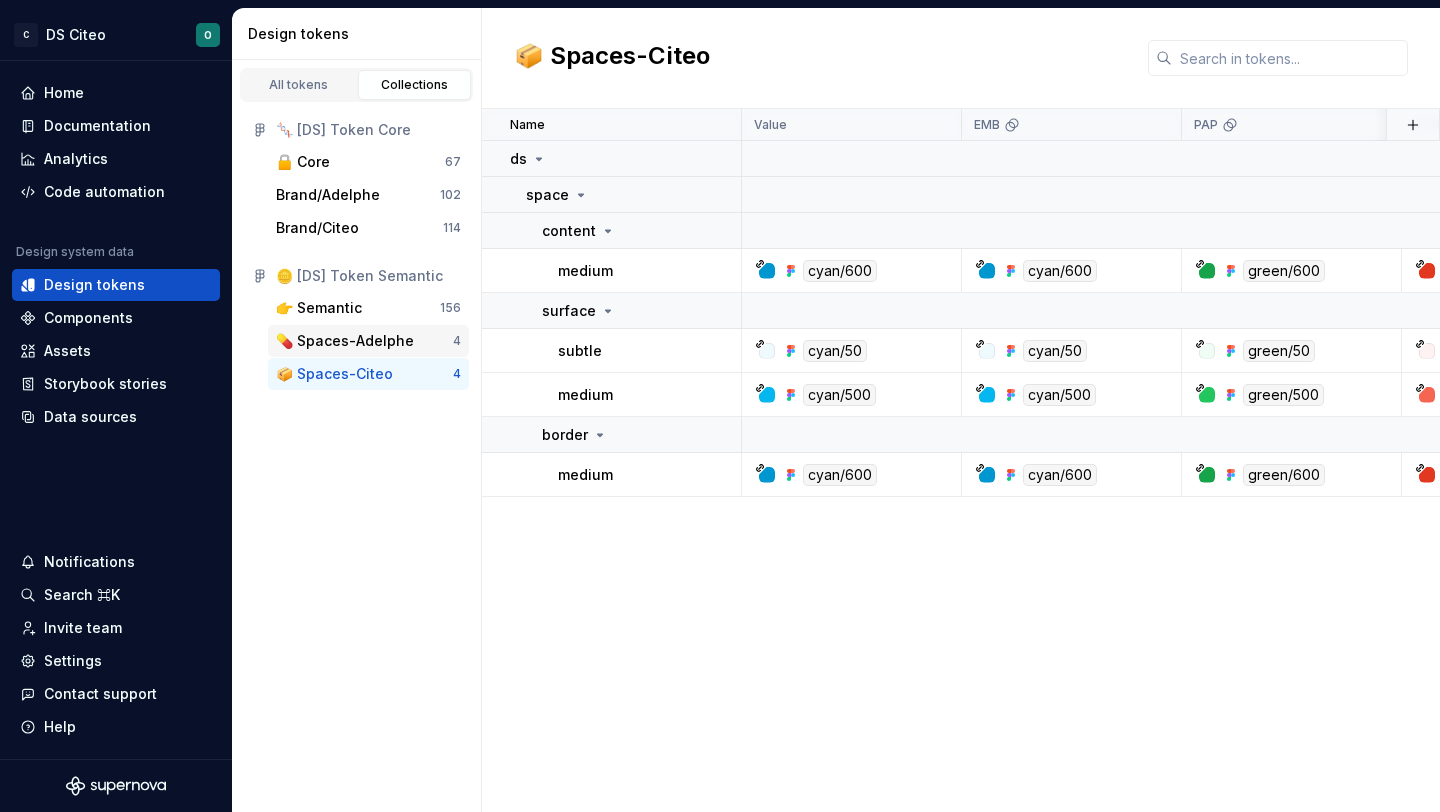 click on "💊 Spaces-Adelphe" at bounding box center [364, 341] 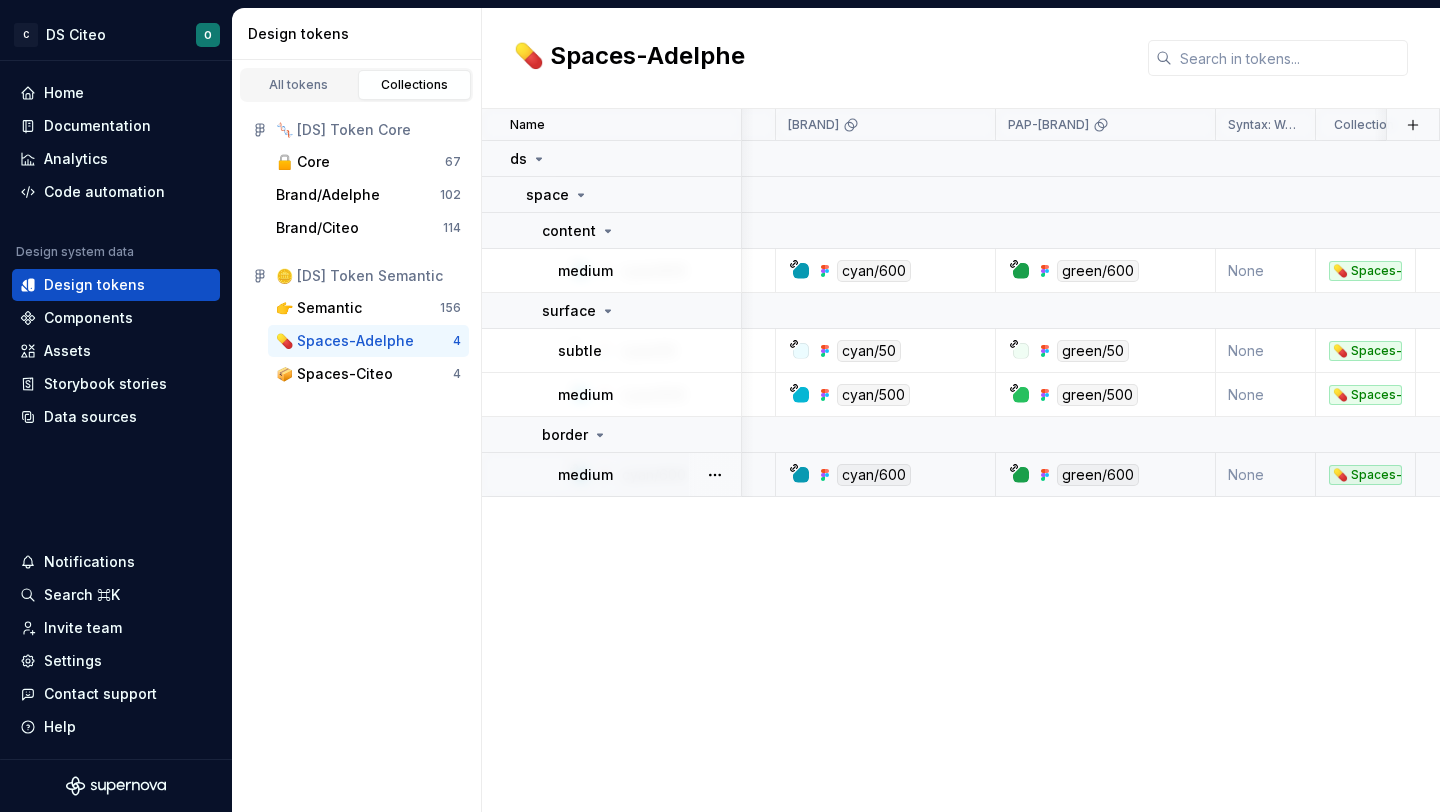 scroll, scrollTop: 0, scrollLeft: 0, axis: both 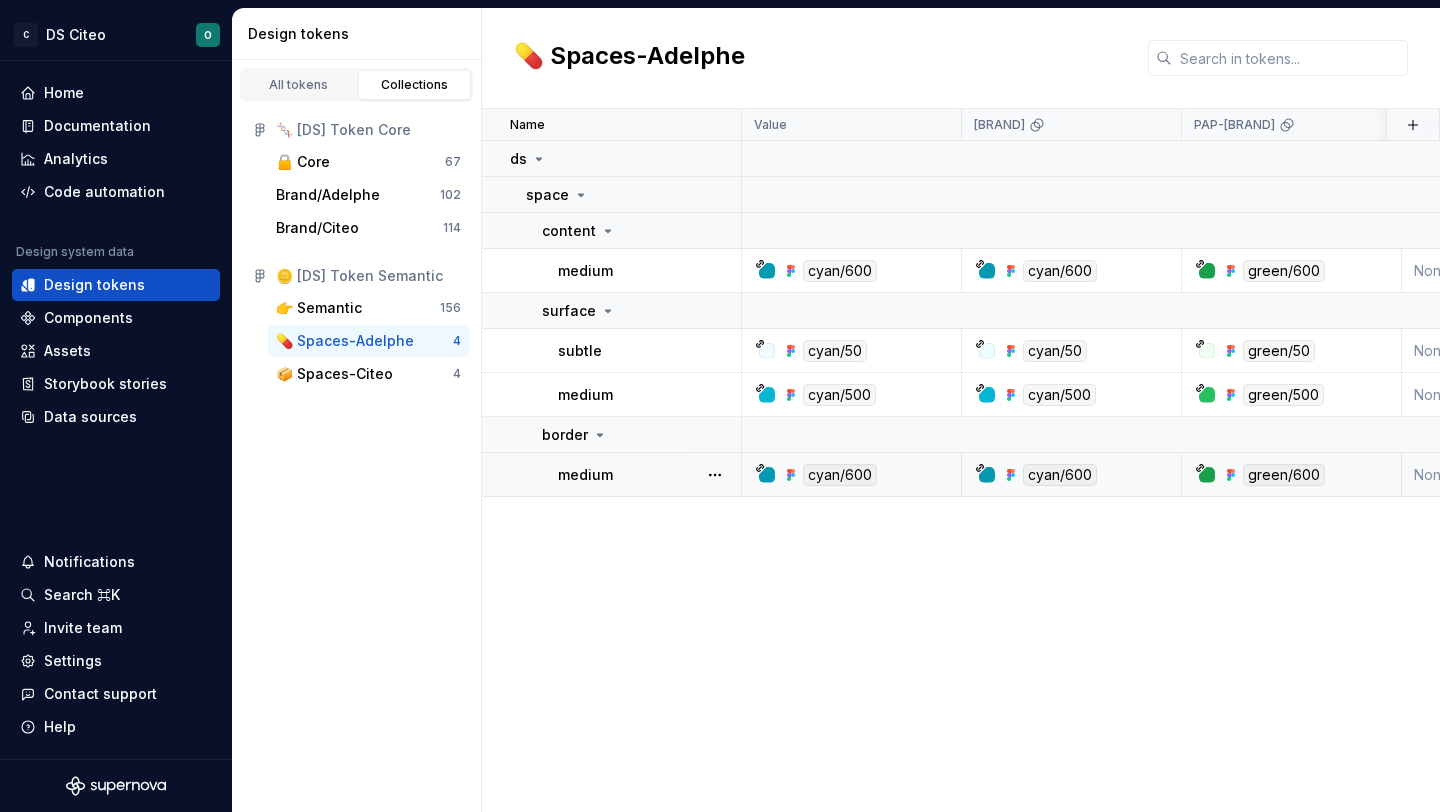 type 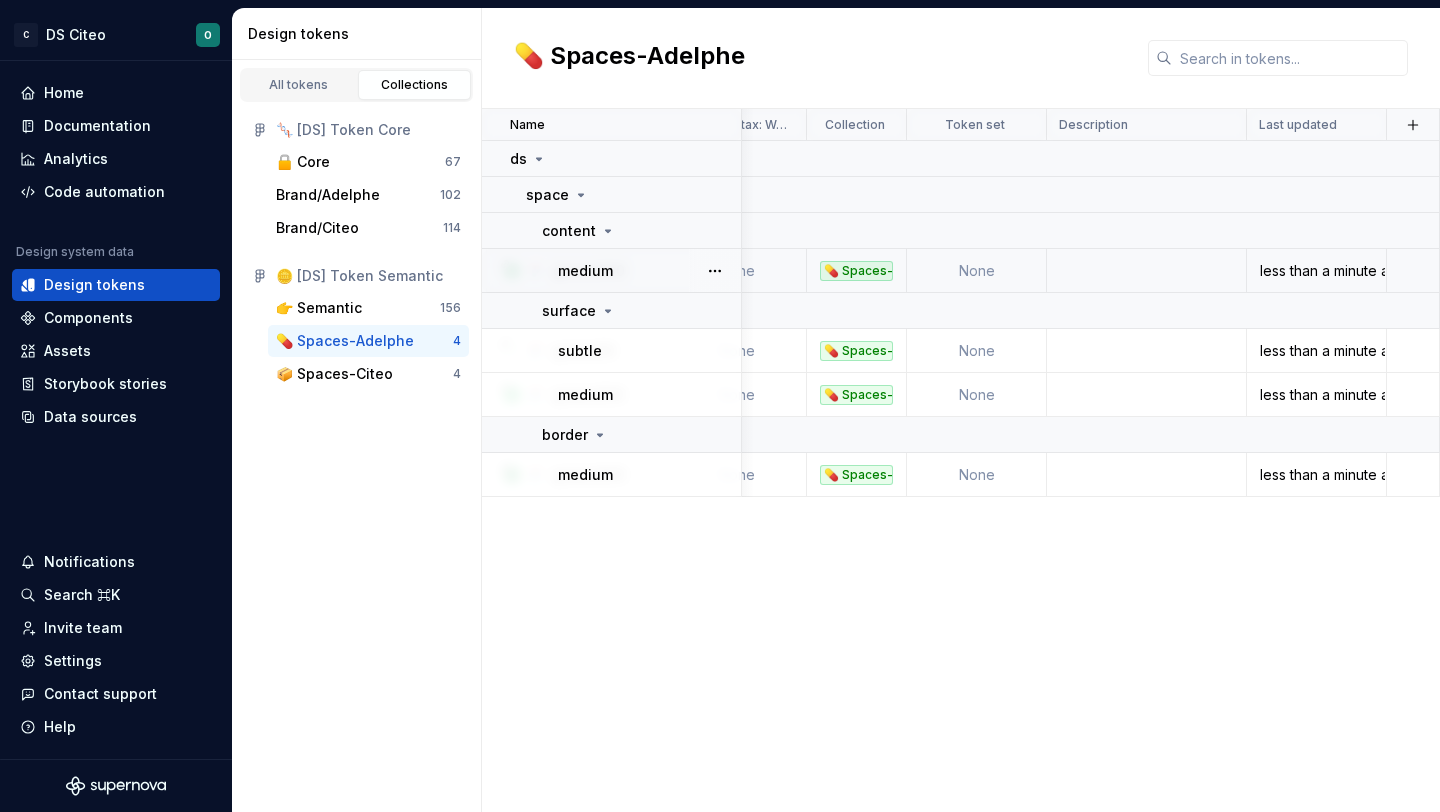 scroll, scrollTop: 0, scrollLeft: 695, axis: horizontal 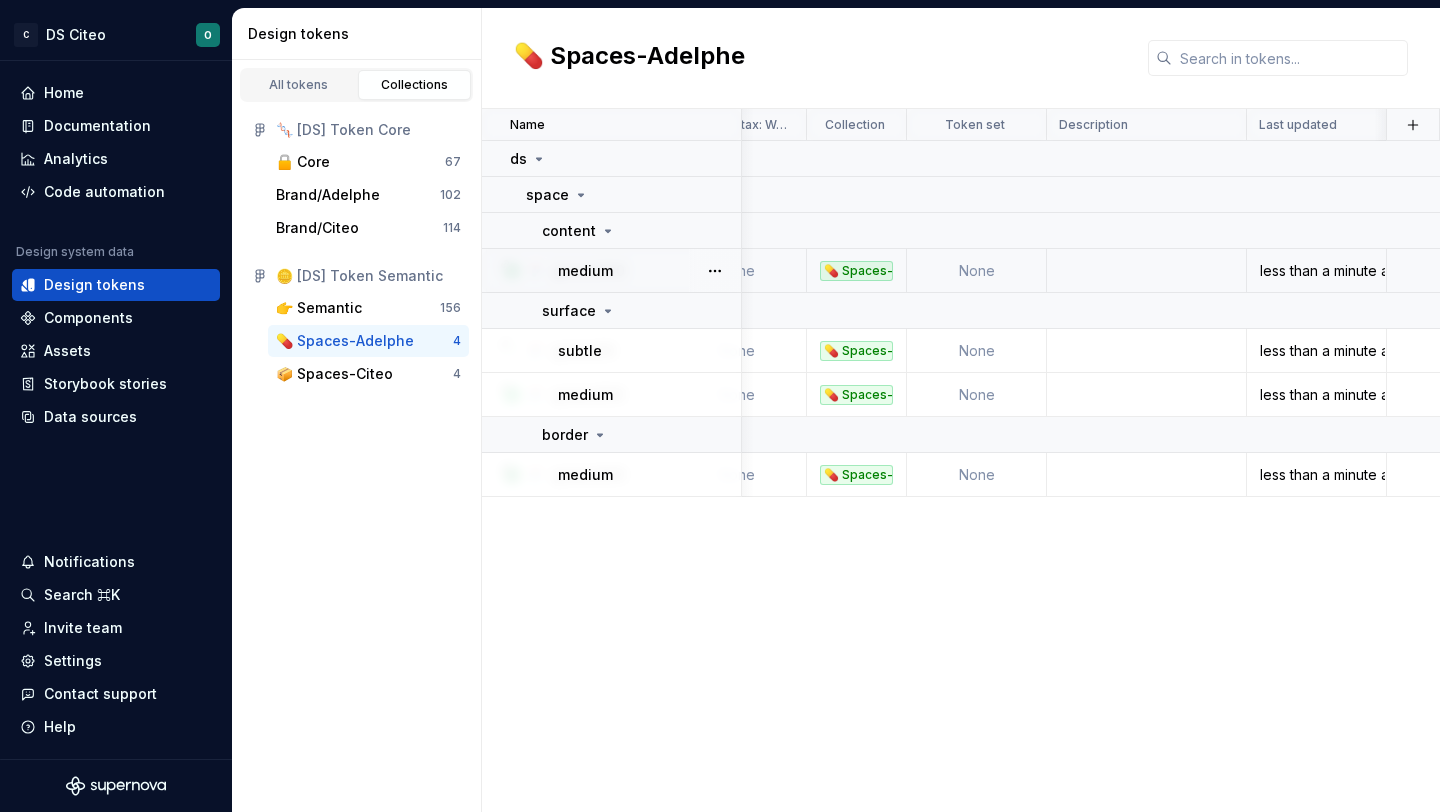 click on "None" at bounding box center [977, 271] 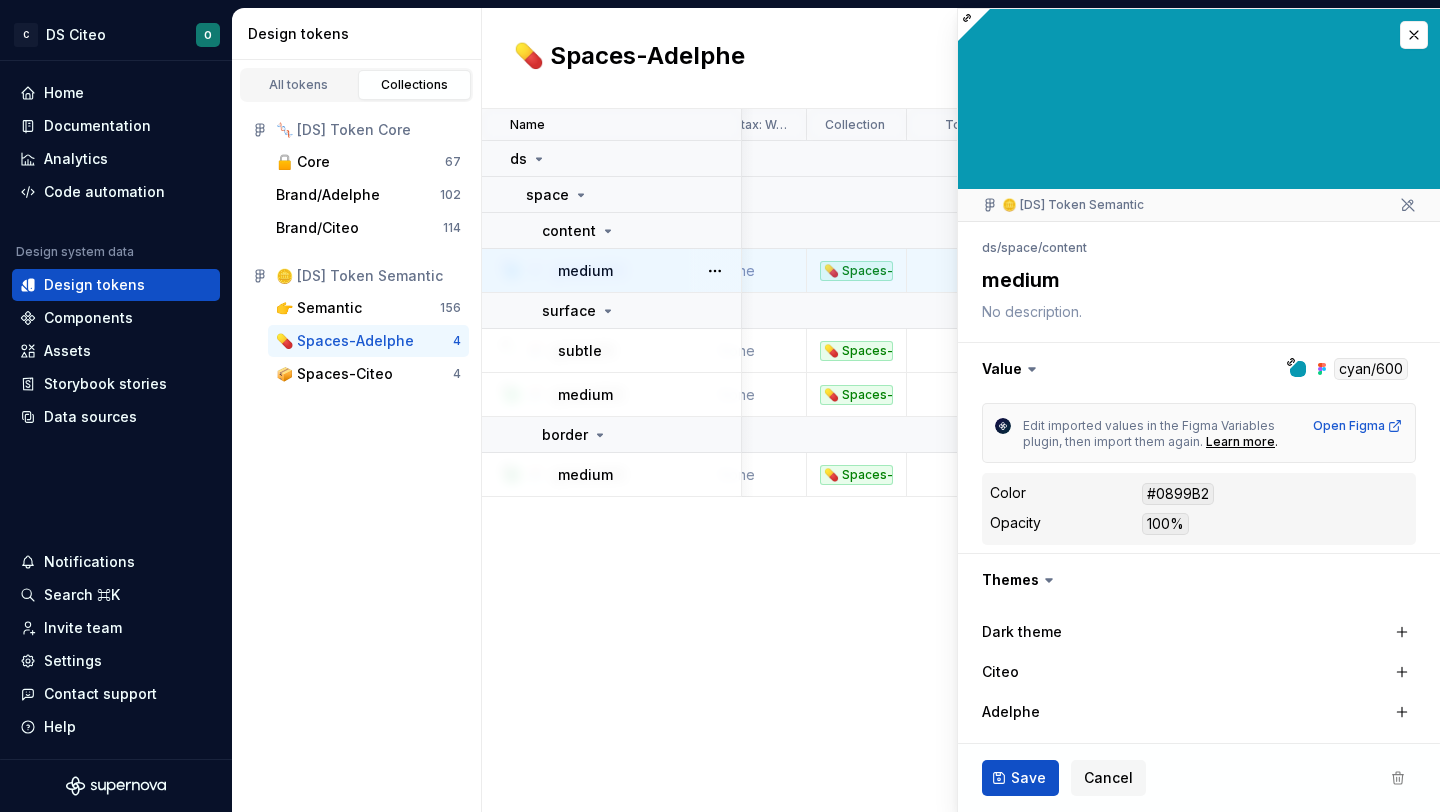 type on "*" 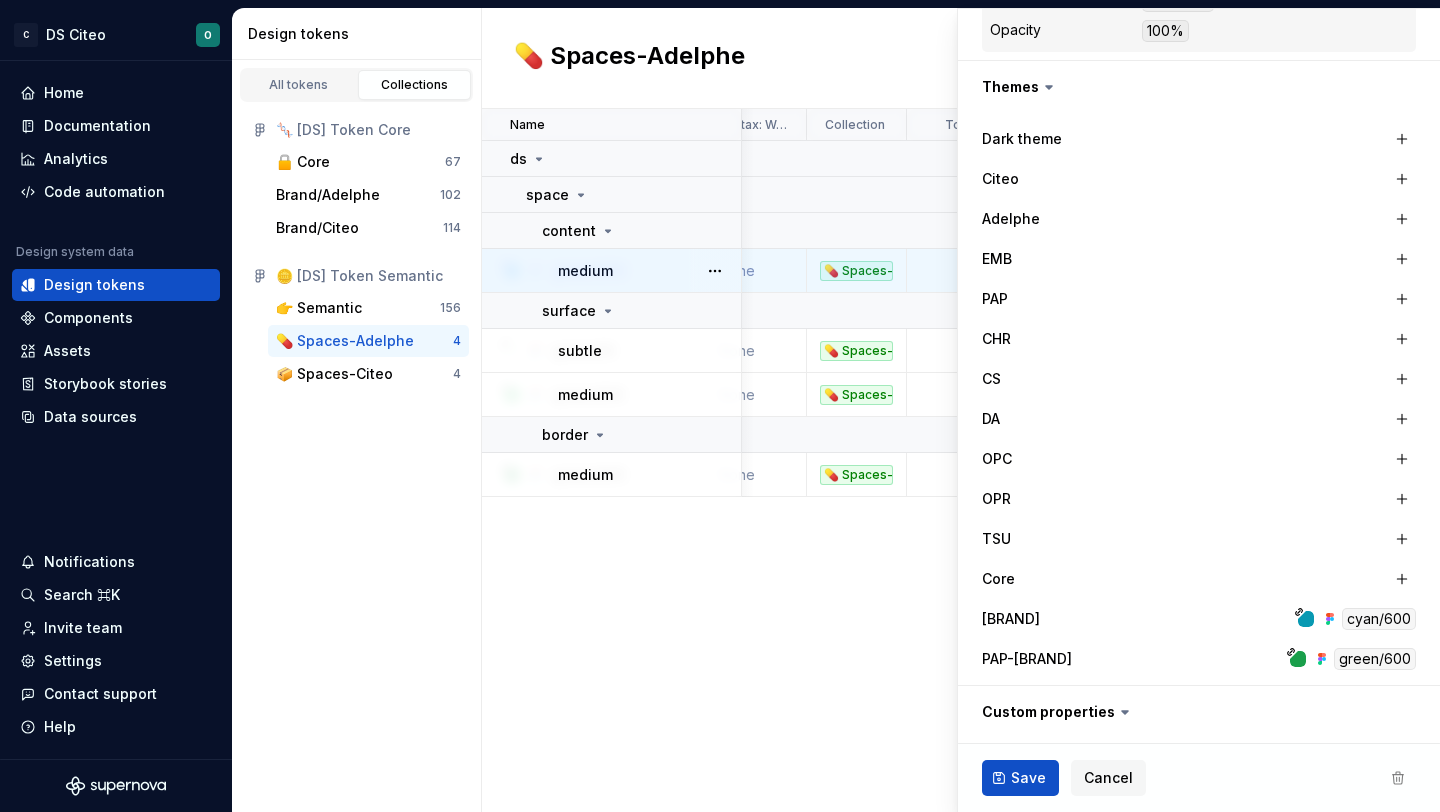 scroll, scrollTop: 649, scrollLeft: 0, axis: vertical 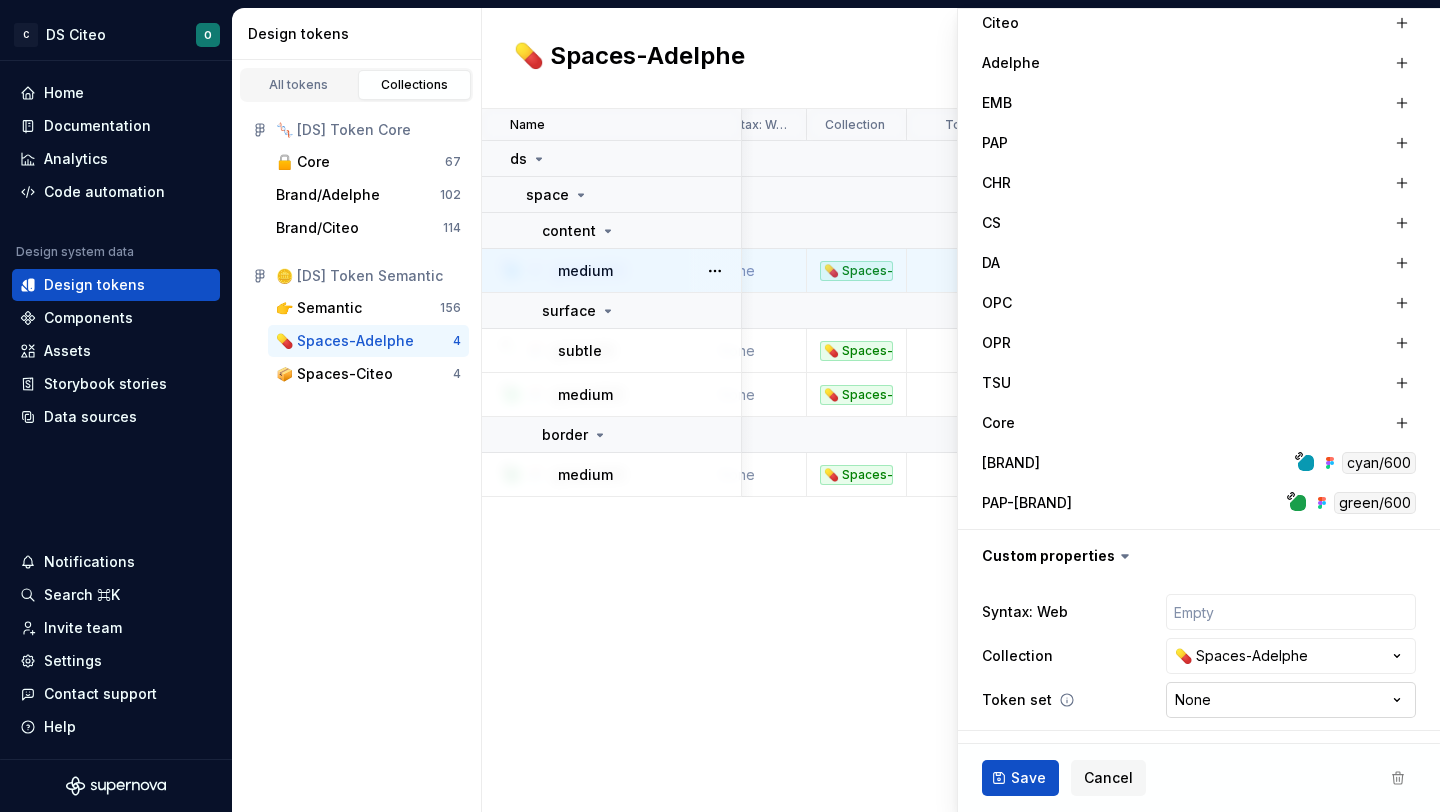 click on "C DS Citeo O Home Documentation Analytics Code automation Design system data Design tokens Components Assets Storybook stories Data sources Notifications Search ⌘K Invite team Settings Contact support Help Design tokens All tokens Collections 🧬 [DS] Token Core 🔒 Core 67 Brand/Adelphe 102 Brand/Citeo 114 🪙 [DS] Token Semantic 👉 Semantic 156 💊 Spaces-Adelphe 4 📦 Spaces-Citeo 4 💊 Spaces-Adelphe Name Value EMB-Adelphe PAP-Adelphe Syntax: Web Collection Token set Description Last updated ds space content medium cyan/600 cyan/600 green/600 None 💊 Spaces-Adelphe None 8 minutes ago surface subtle cyan/50 cyan/50 green/50 None 💊 Spaces-Adelphe None 8 minutes ago medium cyan/500 cyan/500 green/500 None 💊 Spaces-Adelphe None 8 minutes ago border medium cyan/600 cyan/600 green/600 None 💊 Spaces-Adelphe None 8 minutes ago   Edit color token 🪙 [DS] Token Semantic ds  /  space  /  content medium Value cyan/600 Edit imported values in the Figma Variables plugin, then import them again." at bounding box center (720, 406) 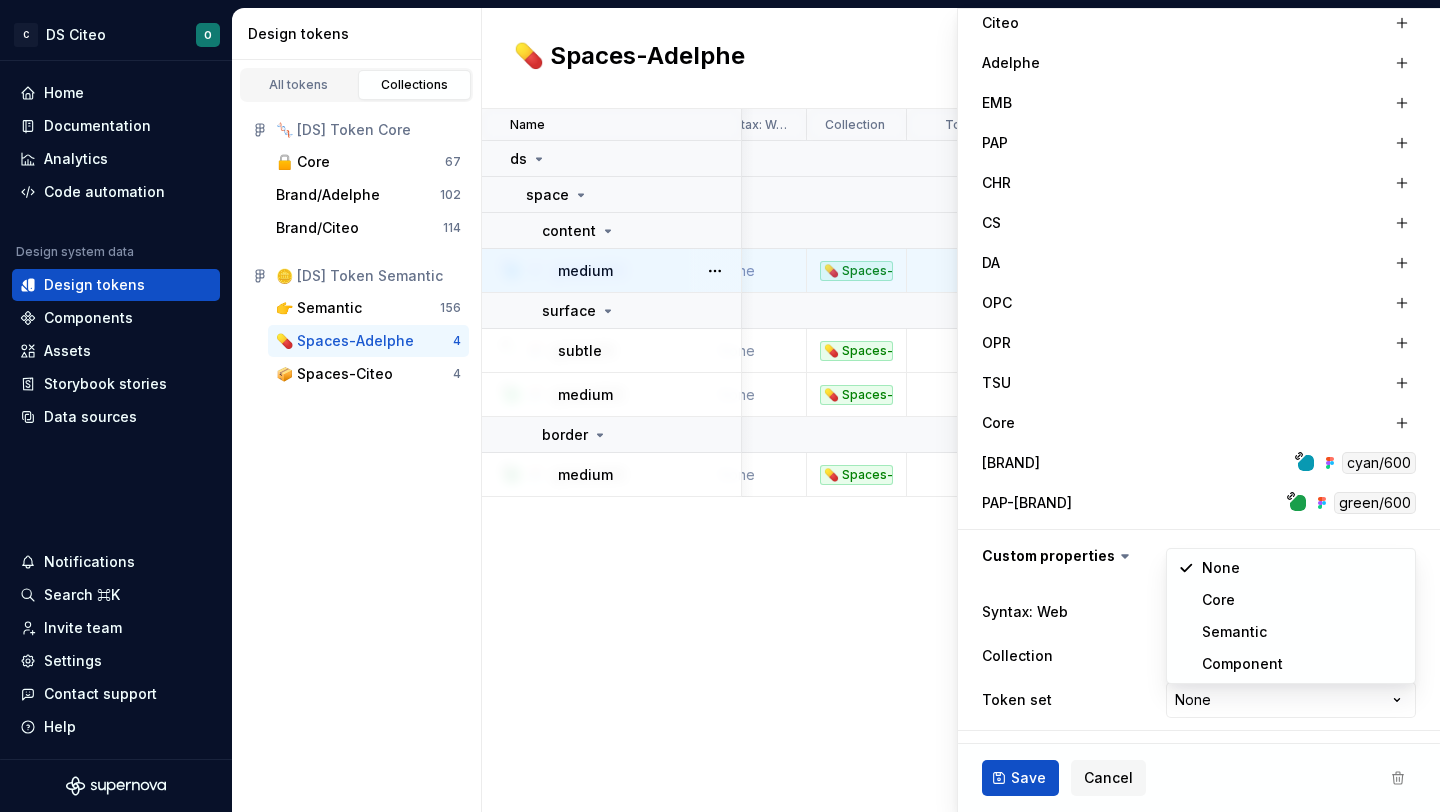 select on "**********" 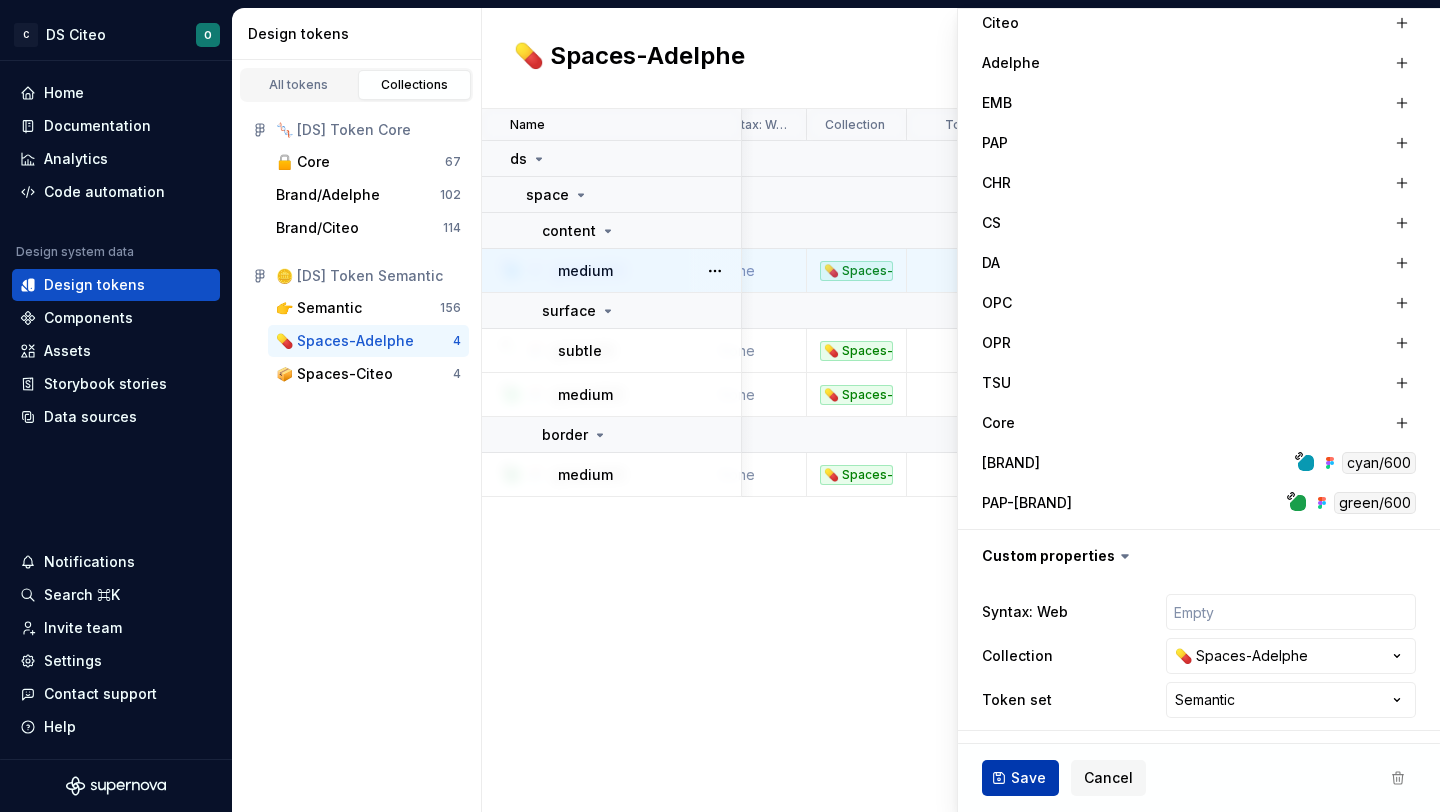click on "Save" at bounding box center (1028, 778) 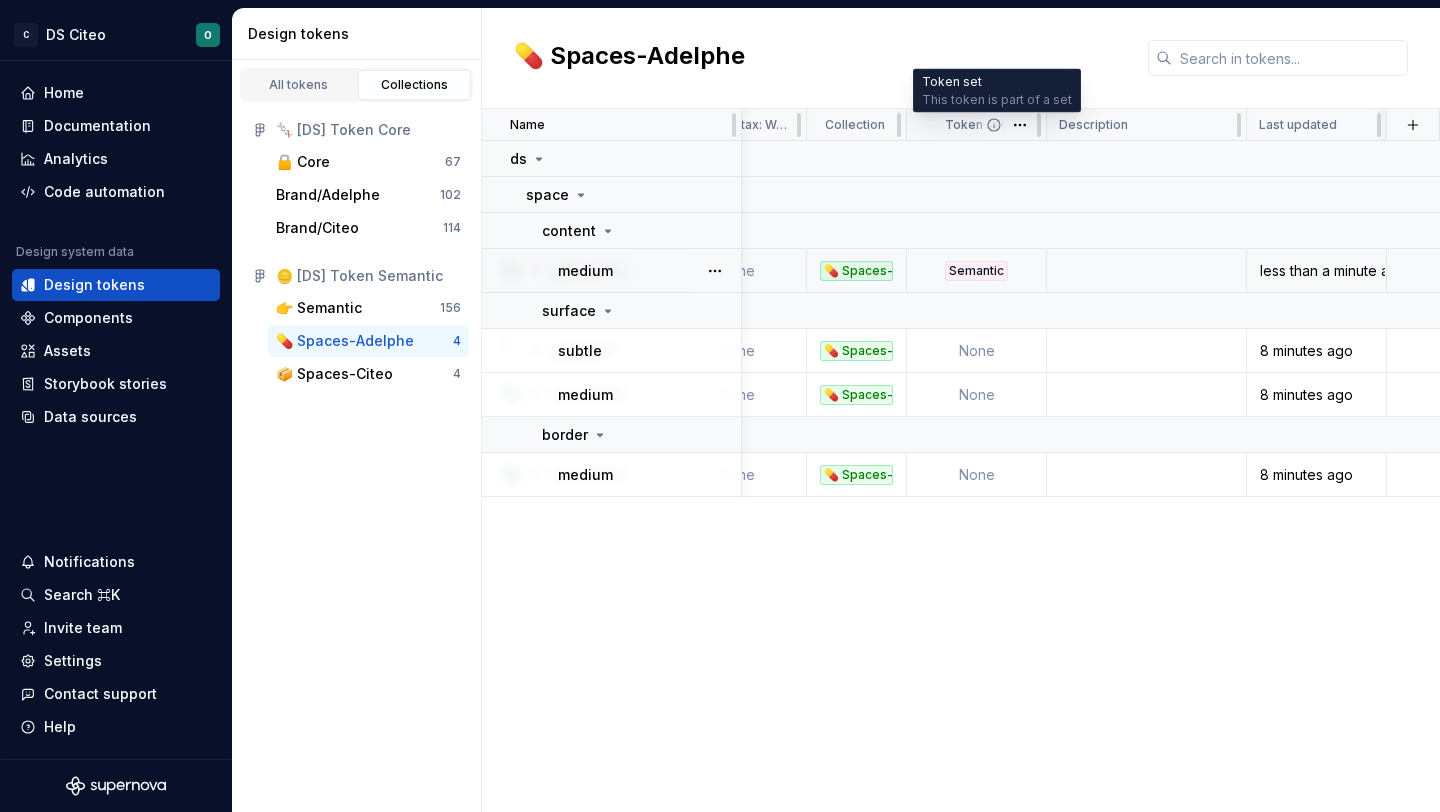 click 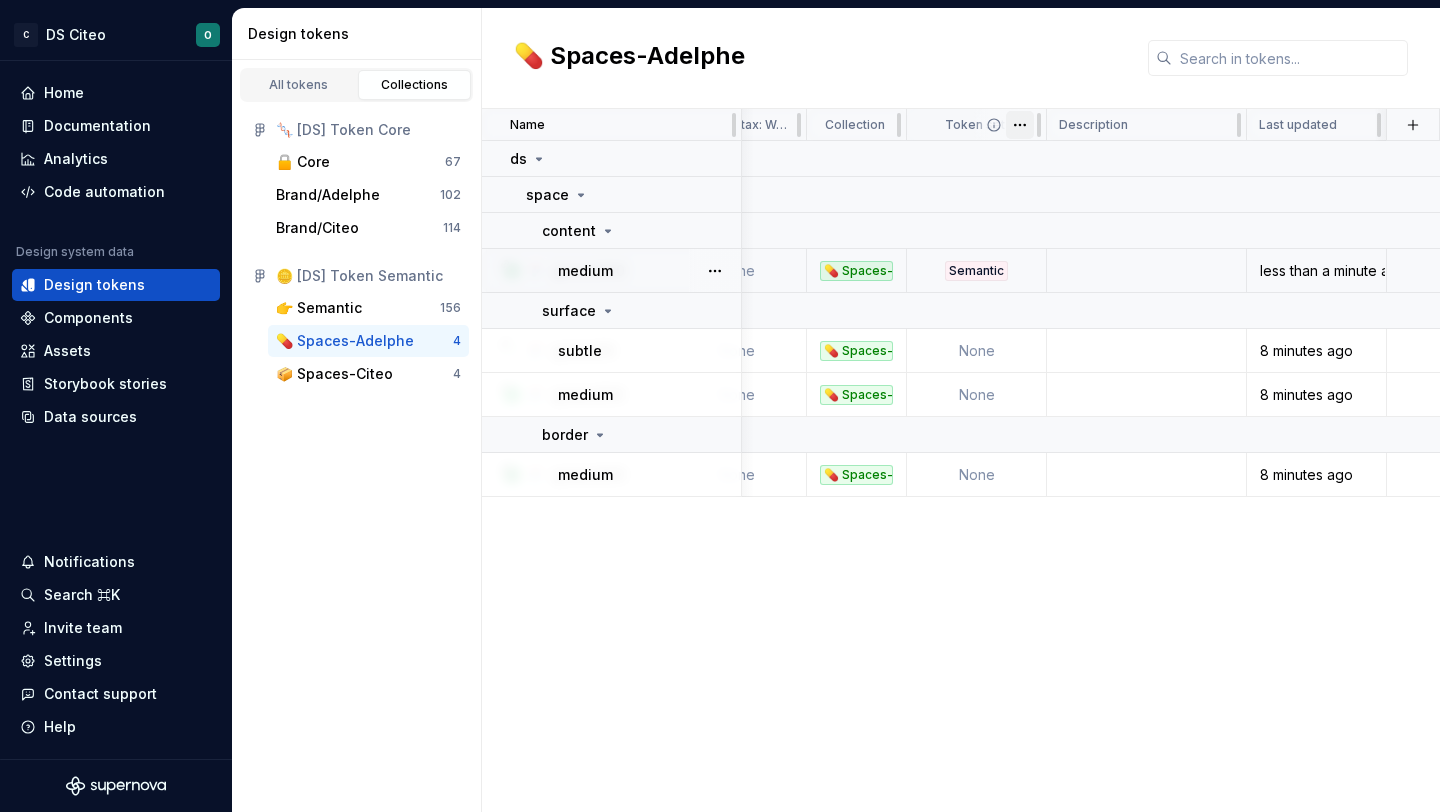 click on "C DS Citeo O Home Documentation Analytics Code automation Design system data Design tokens Components Assets Storybook stories Data sources Notifications Search ⌘K Invite team Settings Contact support Help Design tokens All tokens Collections 🧬 [DS] Token Core 🔒 Core 67 Brand/Adelphe 102 Brand/Citeo 114 🪙 [DS] Token Semantic 👉 Semantic 156 💊 Spaces-Adelphe 4 📦 Spaces-Citeo 4 💊 Spaces-Adelphe Name Value EMB-Adelphe PAP-Adelphe Syntax: Web Collection Token set Description Last updated ds space content medium cyan/600 cyan/600 green/600 None 💊 Spaces-Adelphe Semantic less than a minute ago surface subtle cyan/50 cyan/50 green/50 None 💊 Spaces-Adelphe None 8 minutes ago medium cyan/500 cyan/500 green/500 None 💊 Spaces-Adelphe None 8 minutes ago border medium cyan/600 cyan/600 green/600 None 💊 Spaces-Adelphe None 8 minutes ago   *" at bounding box center [720, 406] 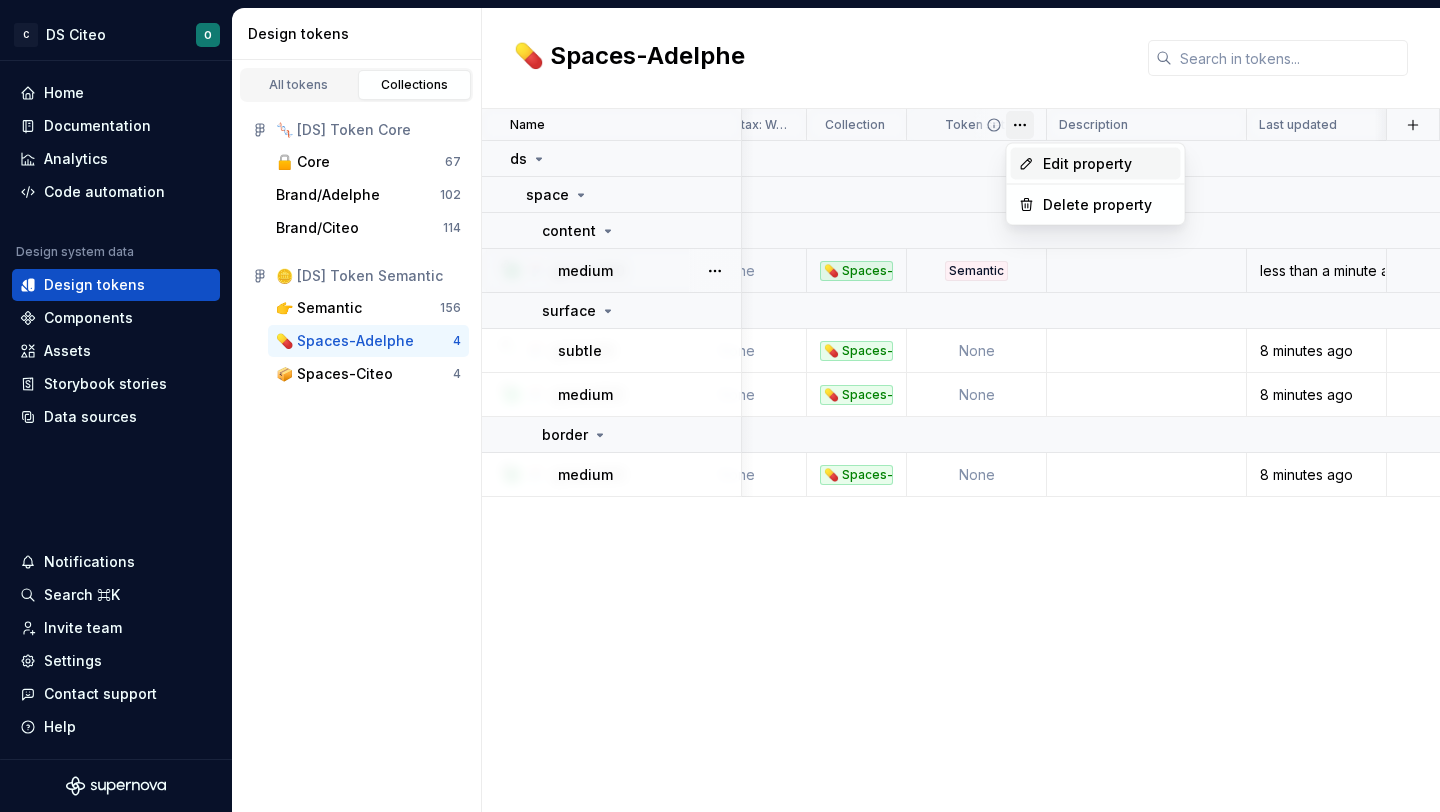 click 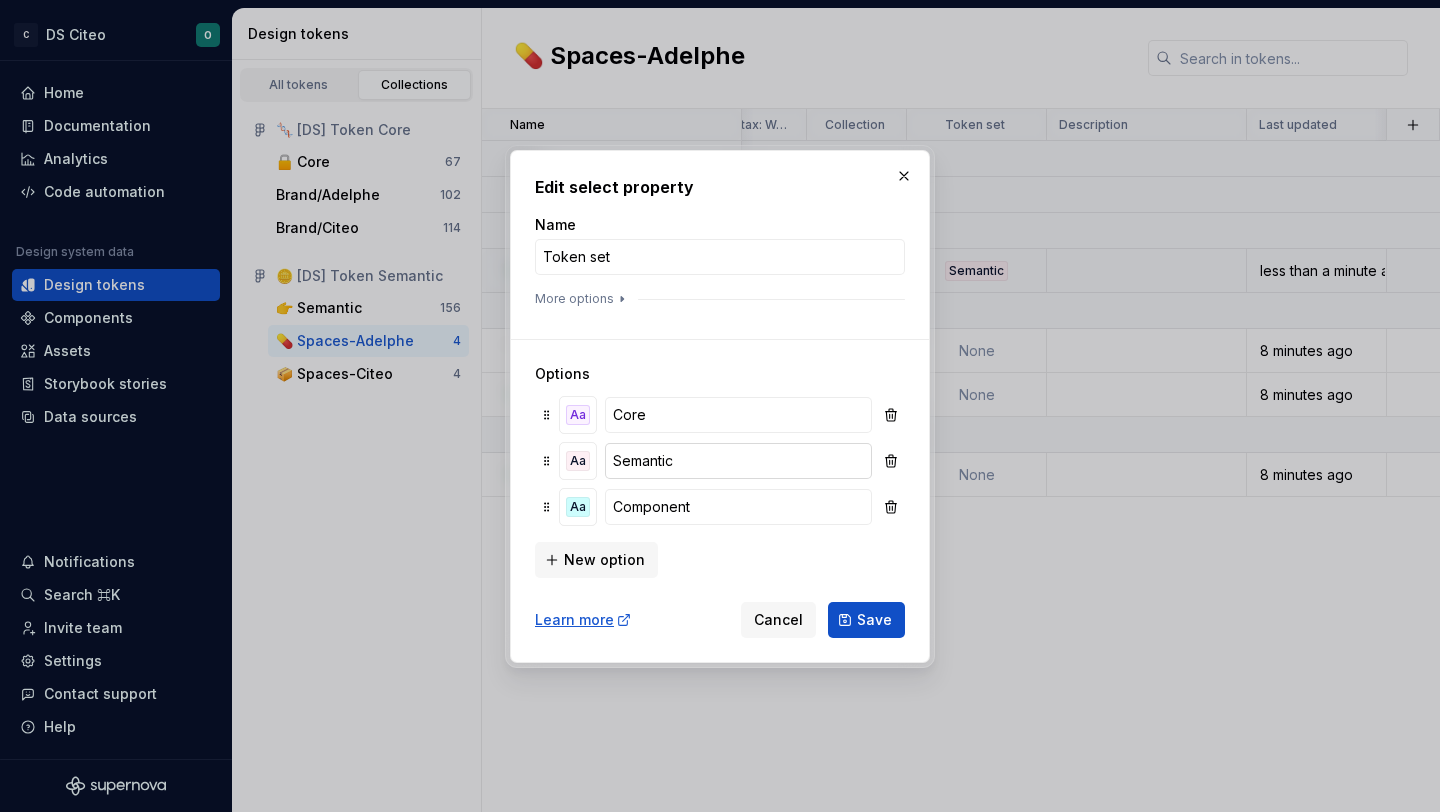 click on "Semantic" at bounding box center [738, 461] 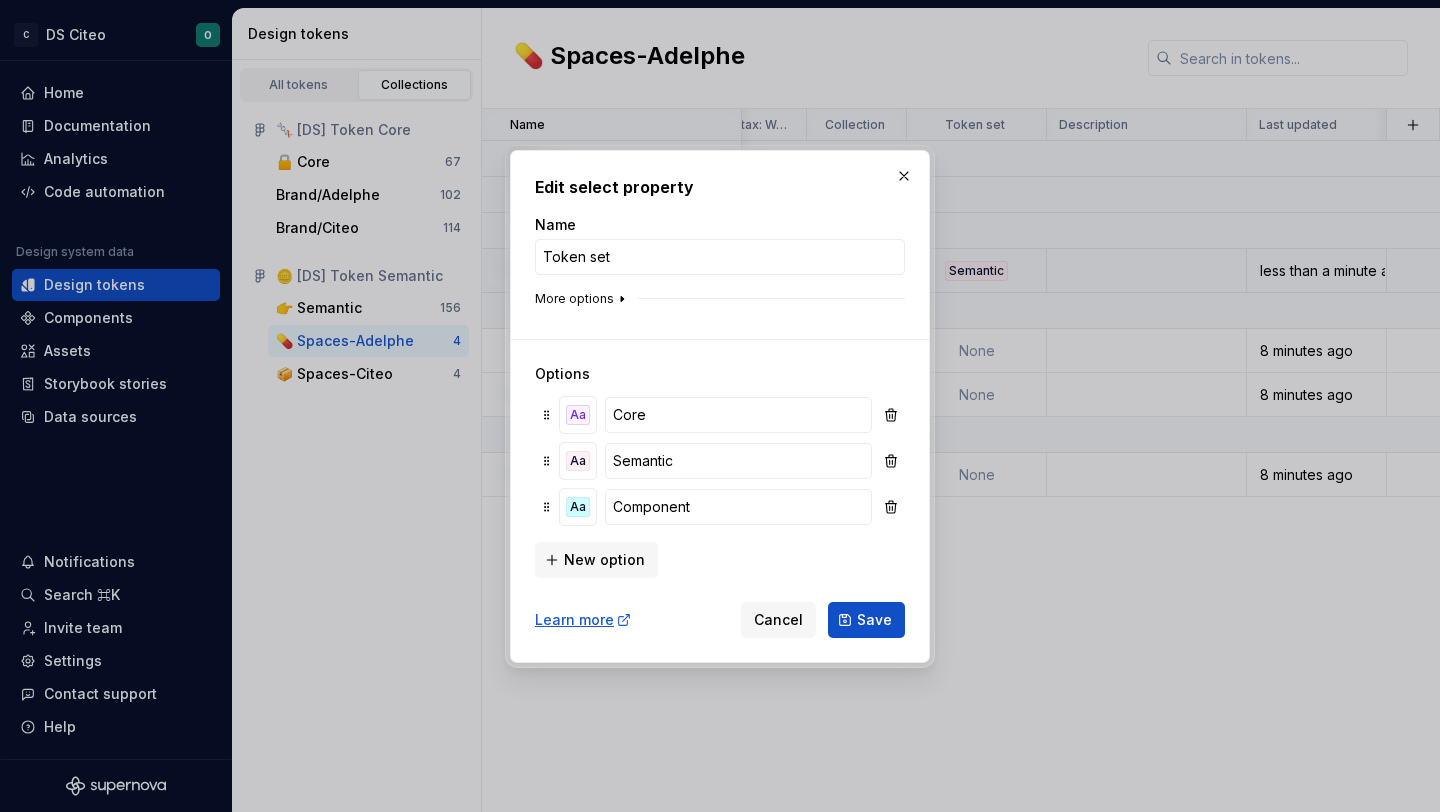 click on "More options" at bounding box center [582, 299] 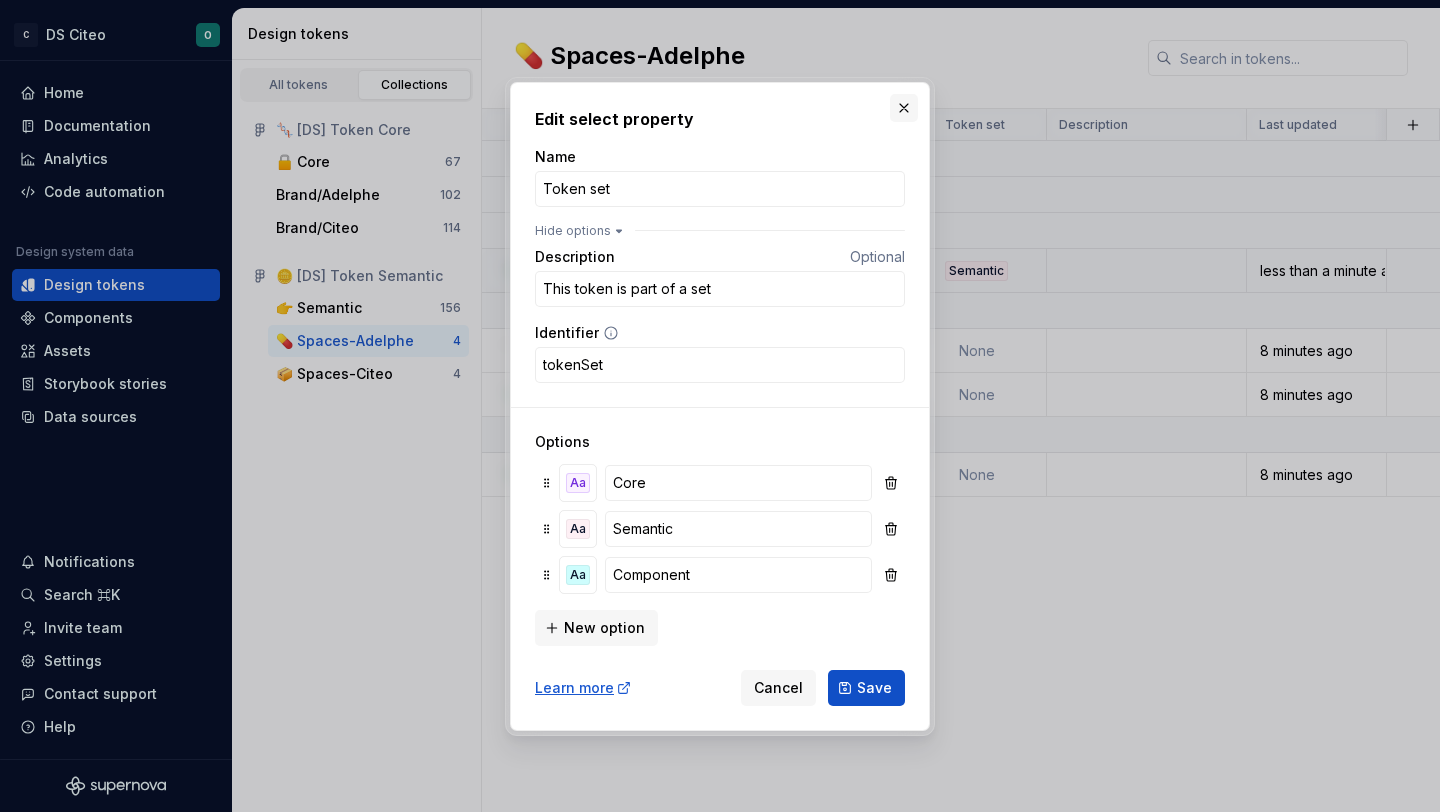 click at bounding box center (904, 108) 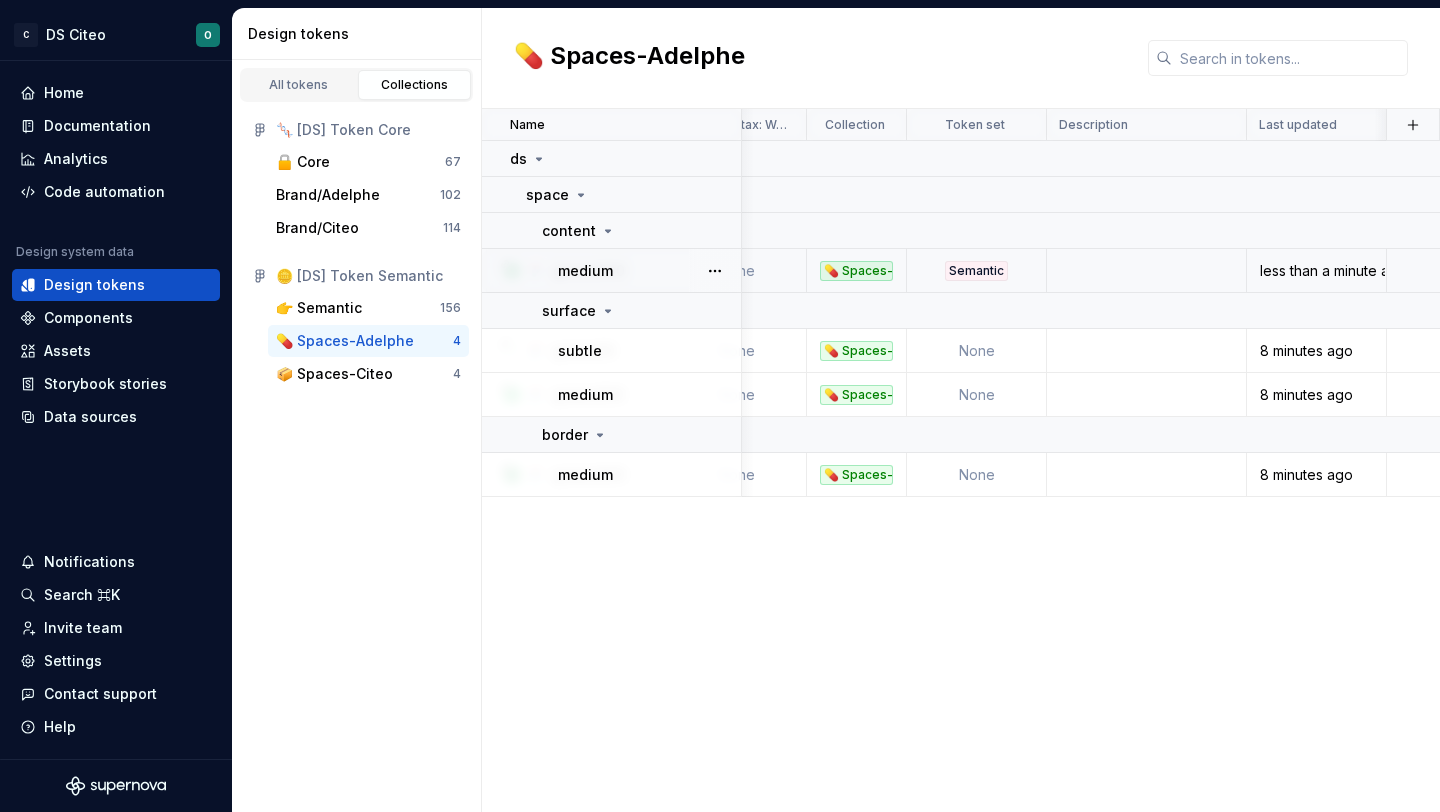 scroll, scrollTop: 0, scrollLeft: 681, axis: horizontal 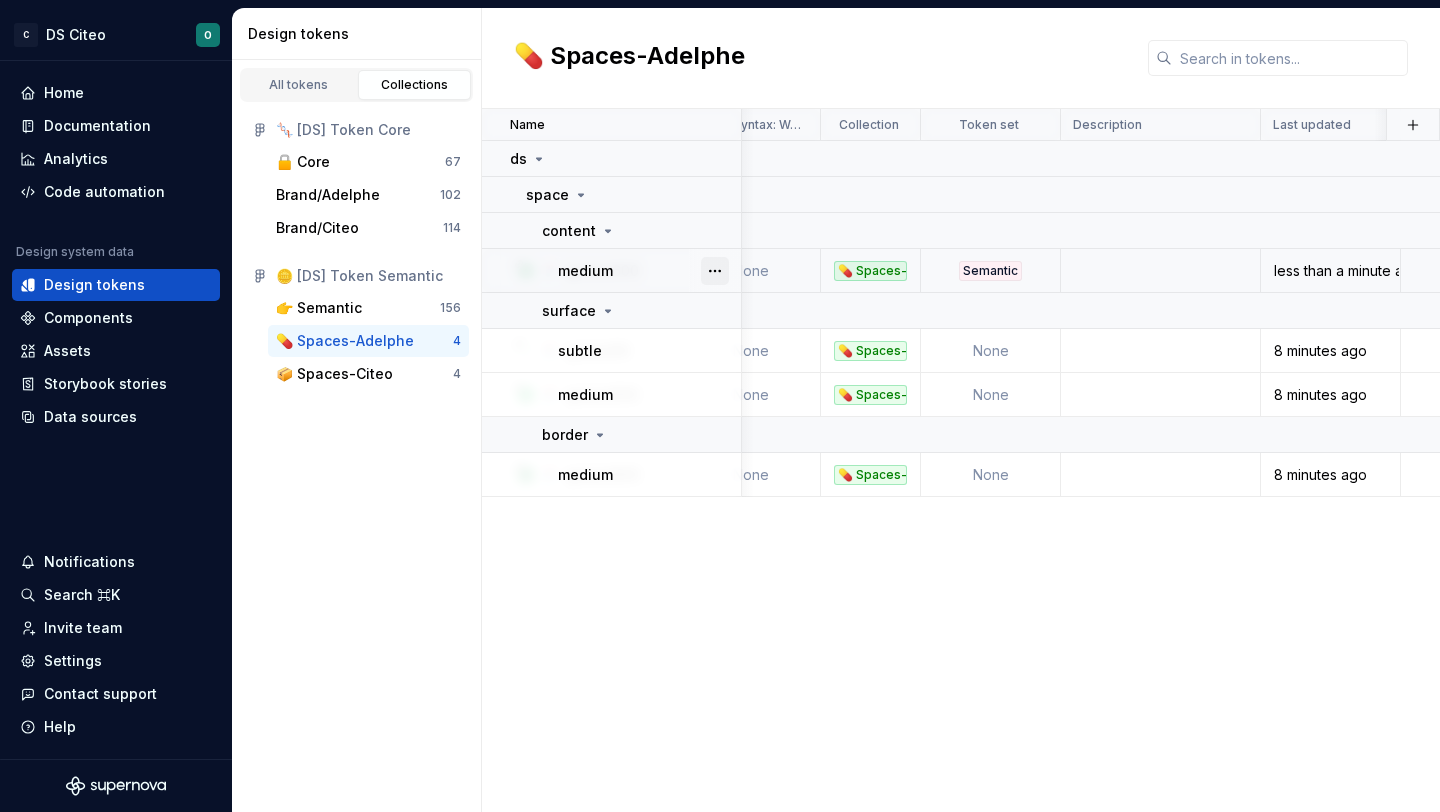 click at bounding box center [715, 271] 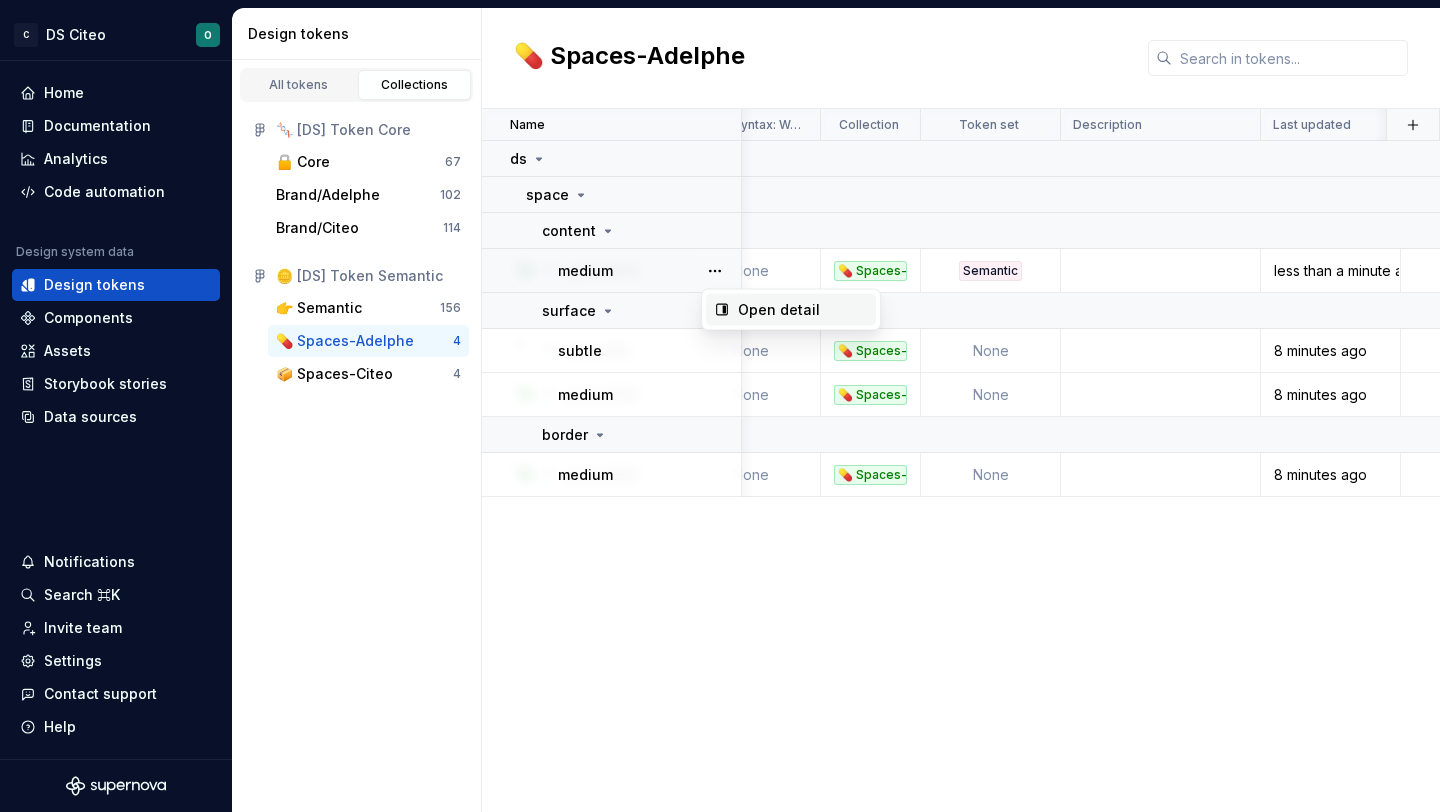 click on "Open detail" at bounding box center (803, 310) 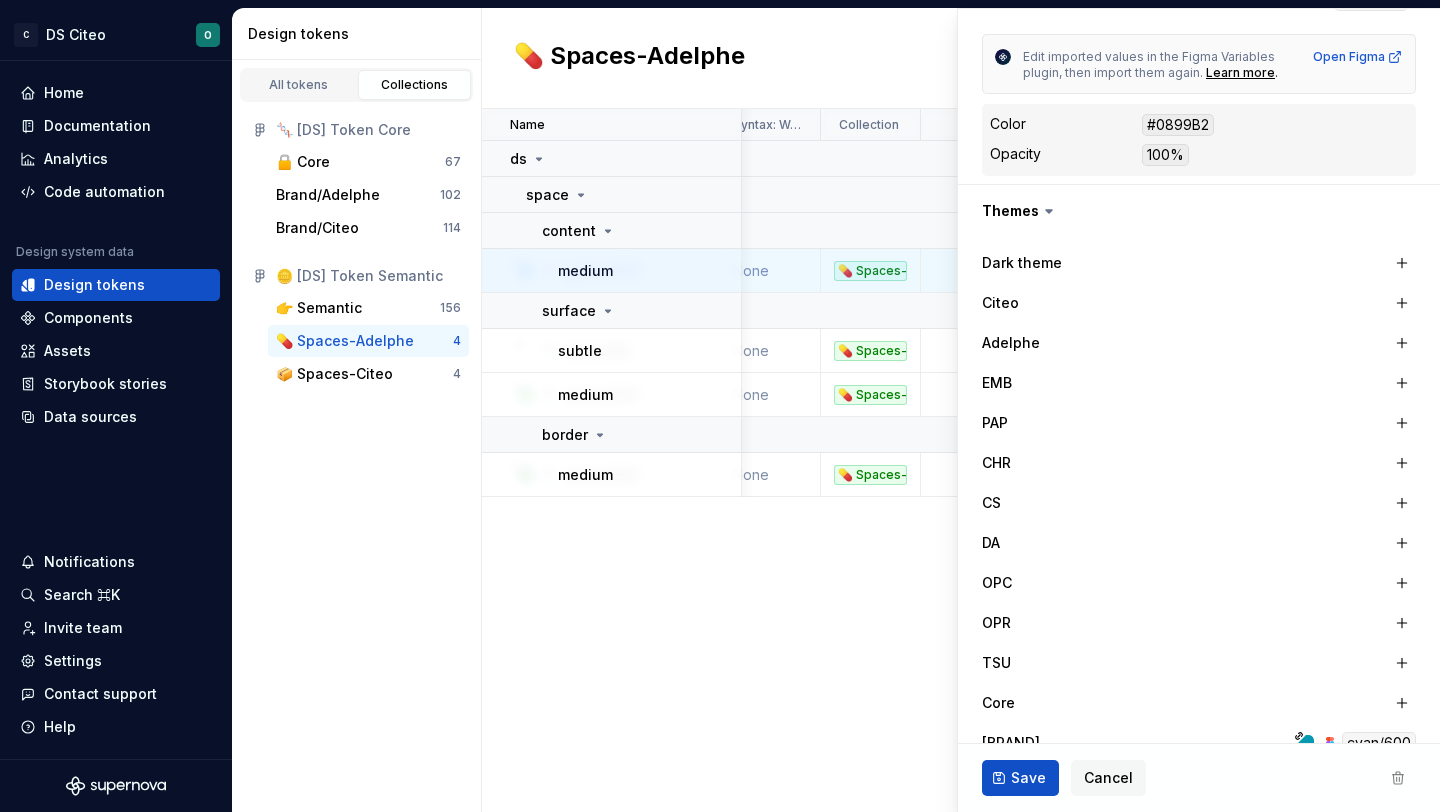 scroll, scrollTop: 357, scrollLeft: 0, axis: vertical 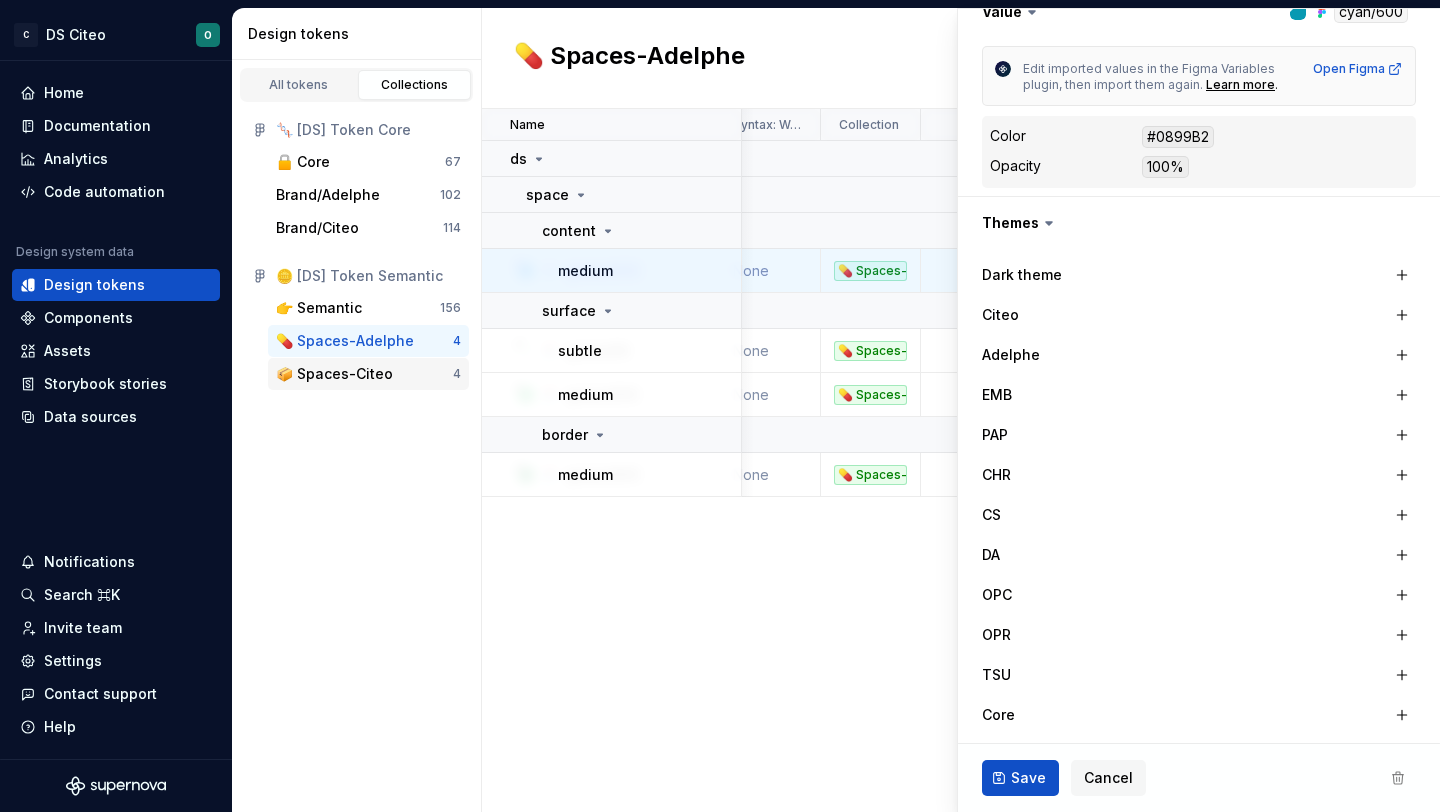 click on "📦 Spaces-Citeo" at bounding box center (334, 374) 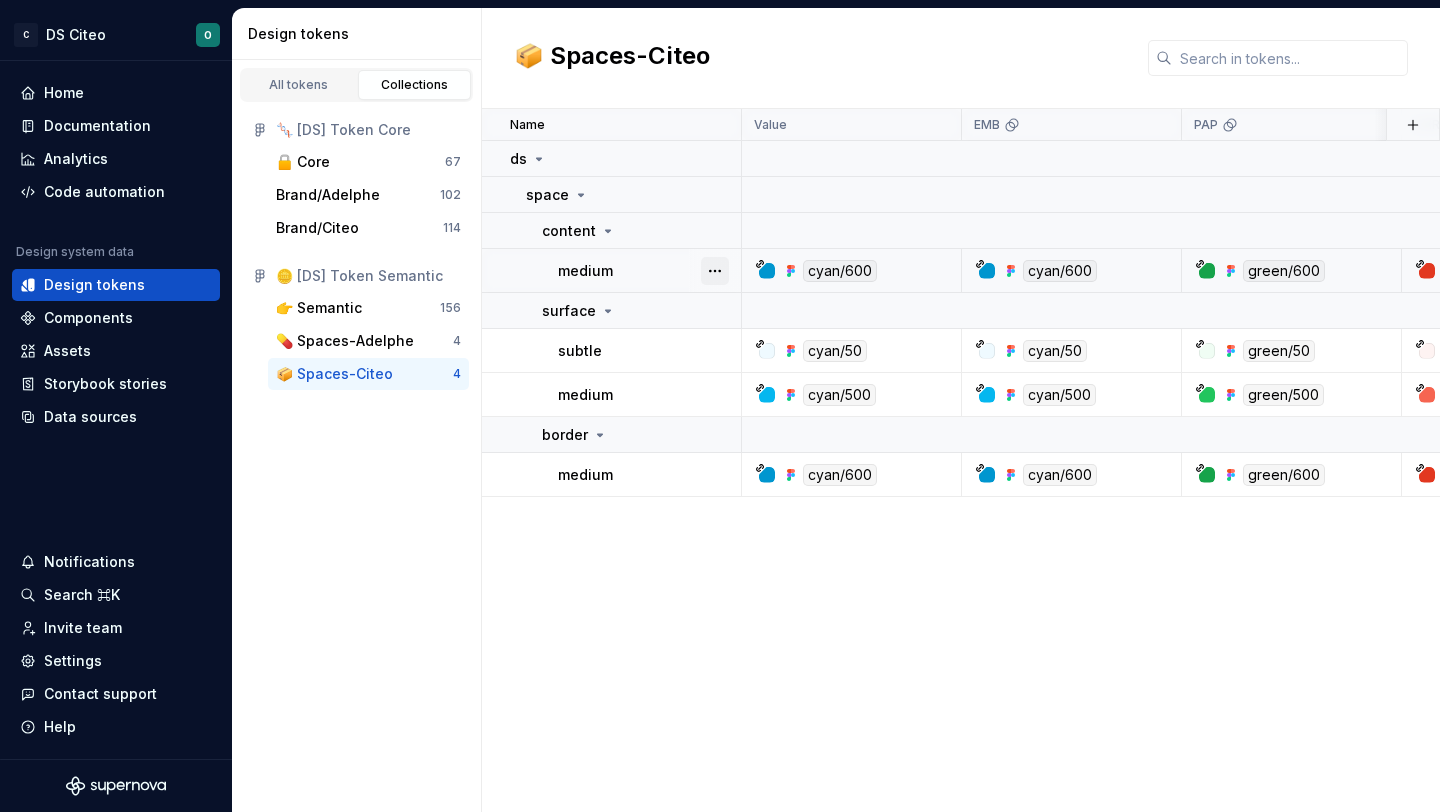 click at bounding box center [715, 271] 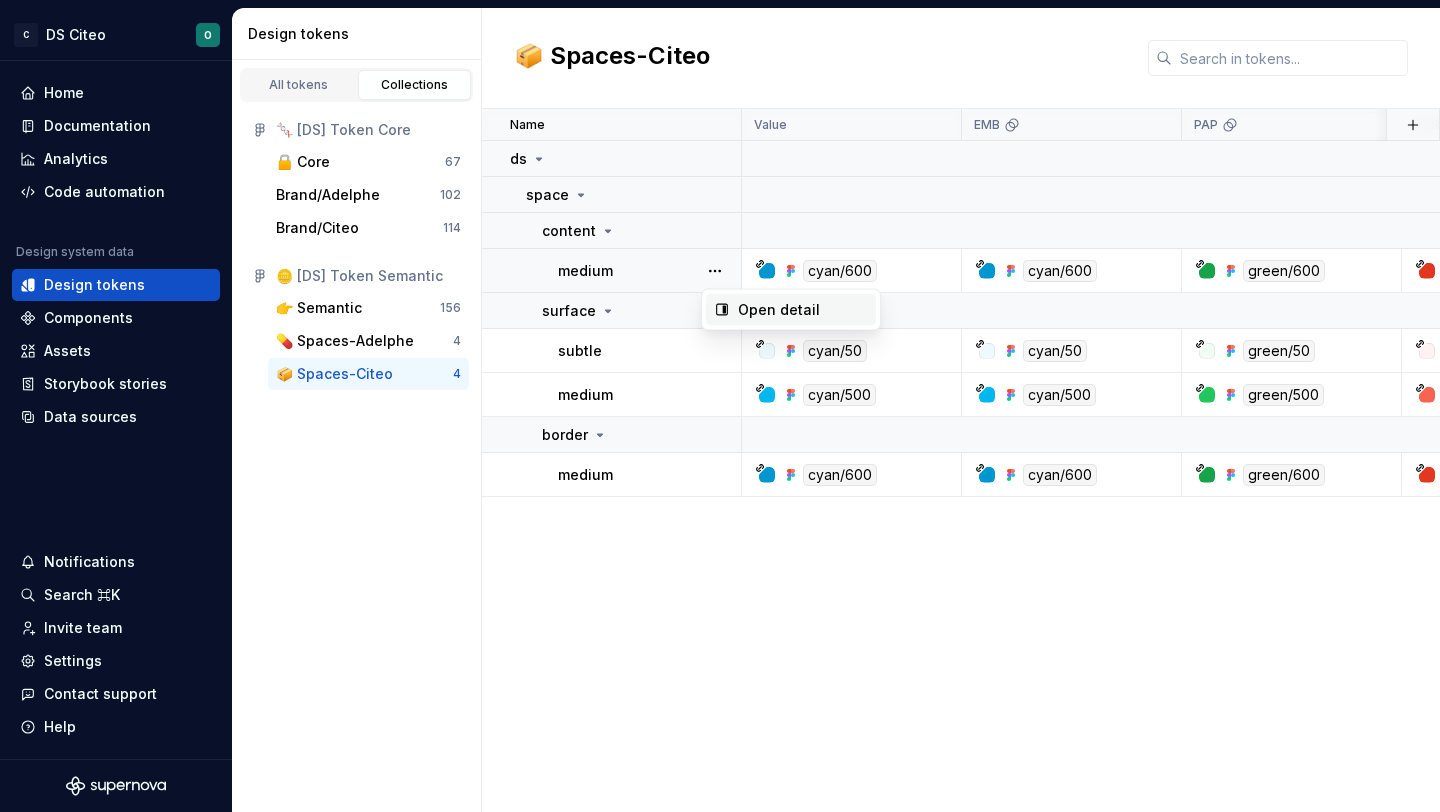 click on "Open detail" at bounding box center (803, 310) 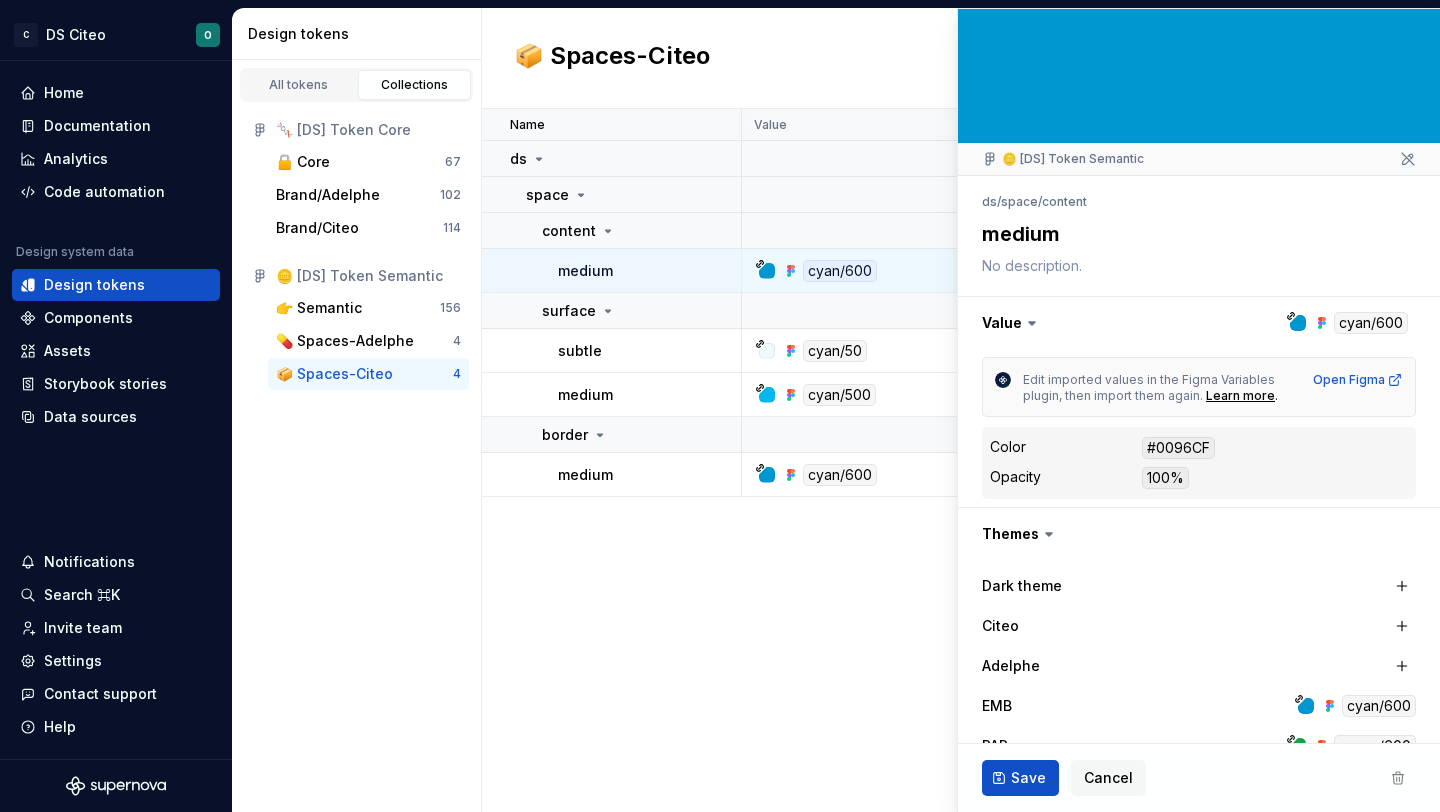 type on "*" 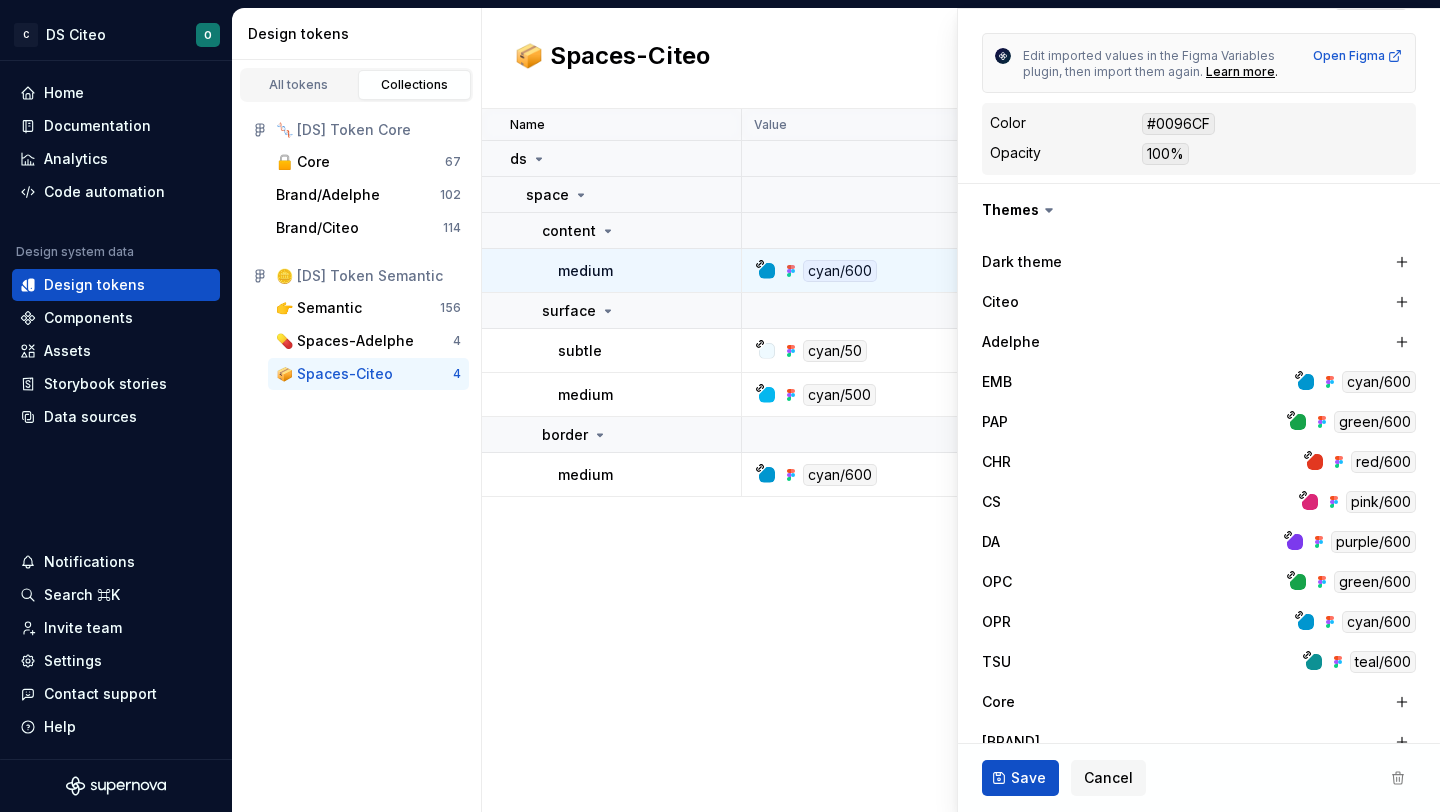 scroll, scrollTop: 365, scrollLeft: 0, axis: vertical 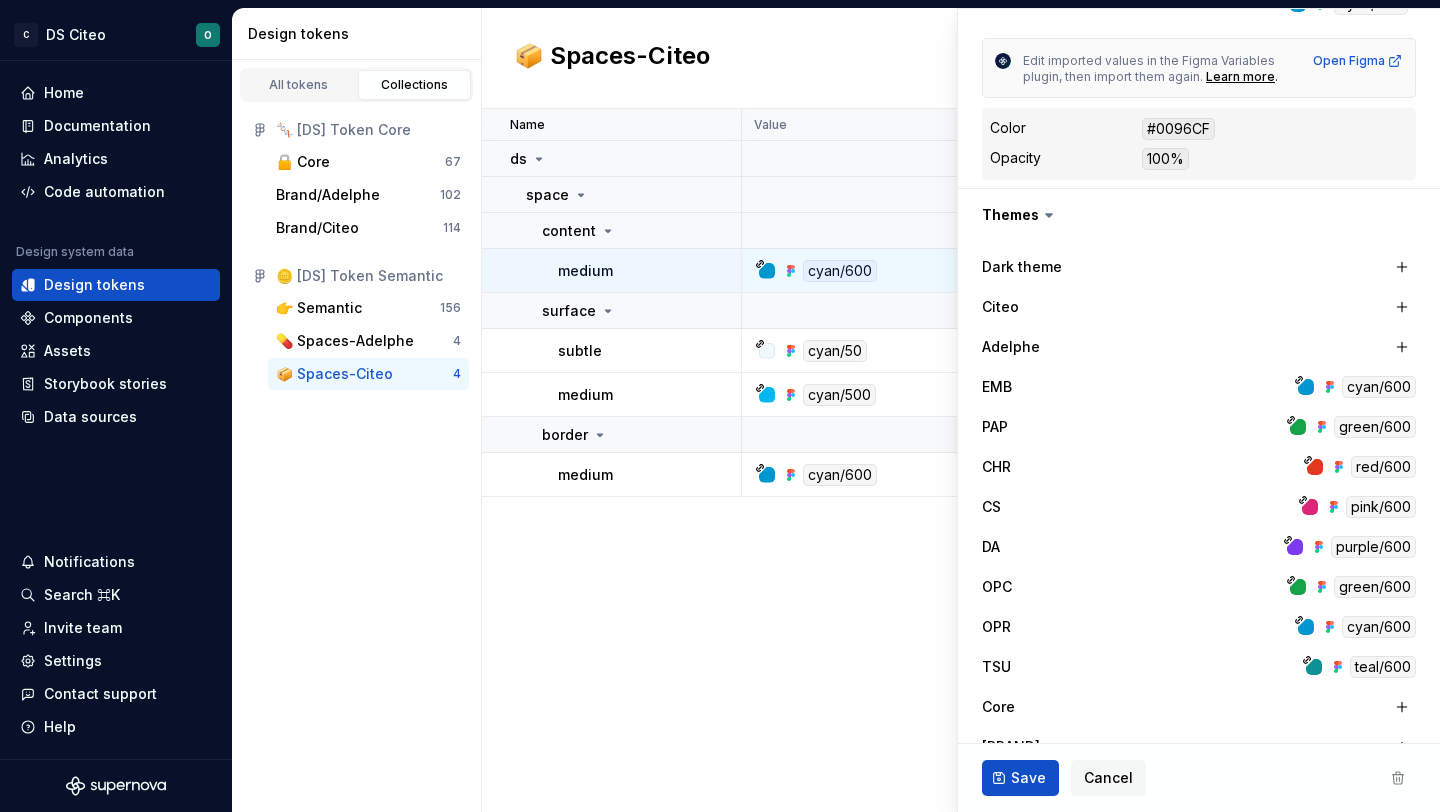 click 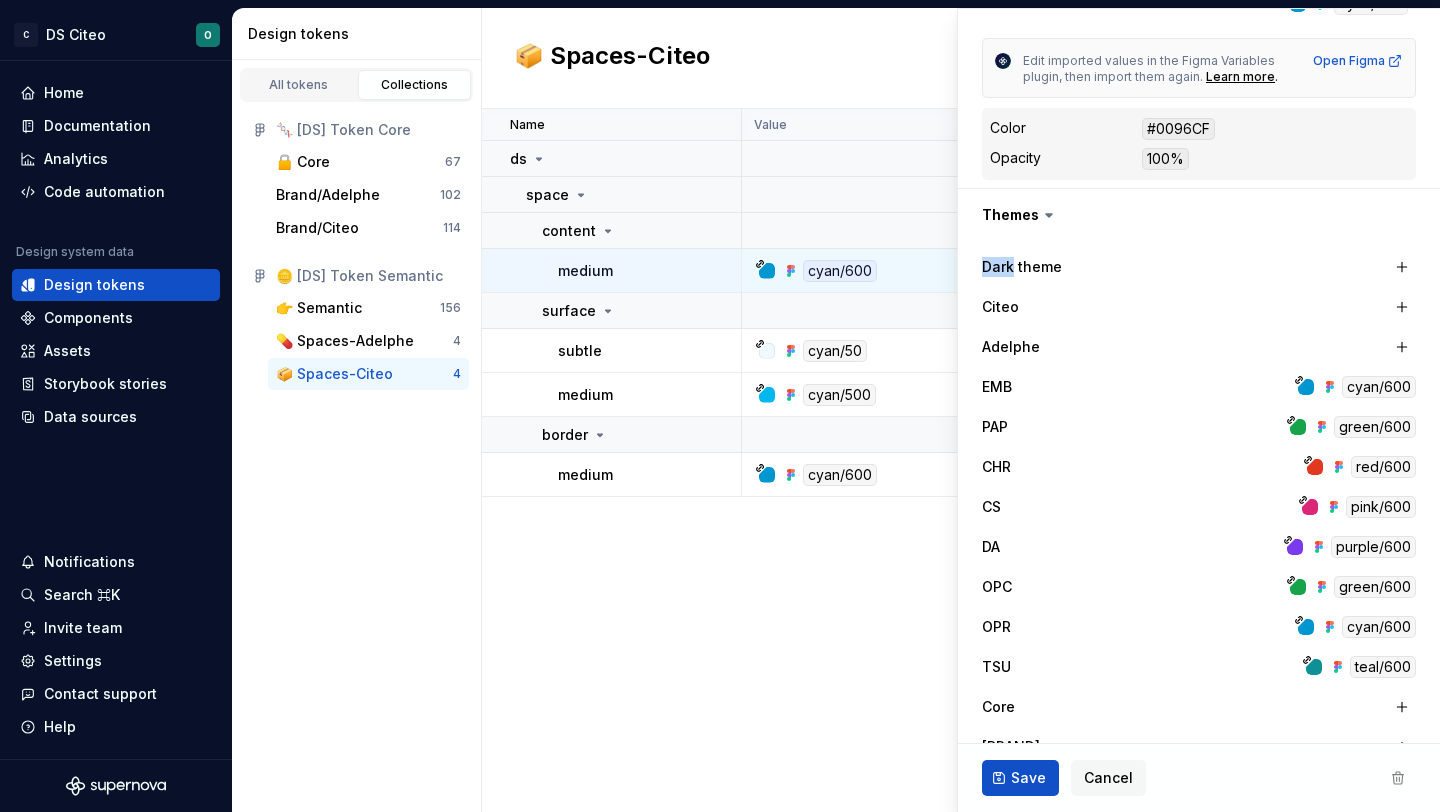 click 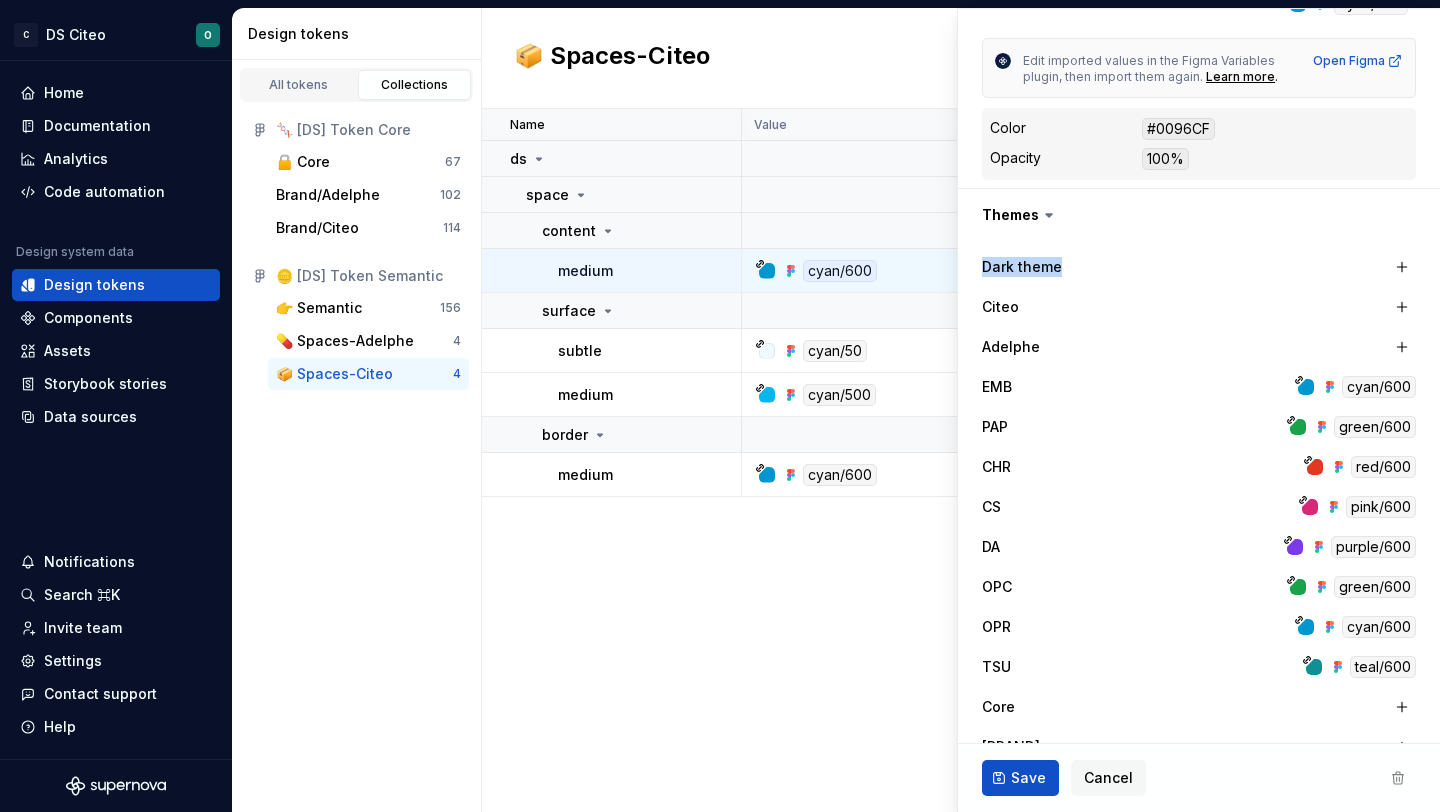 click 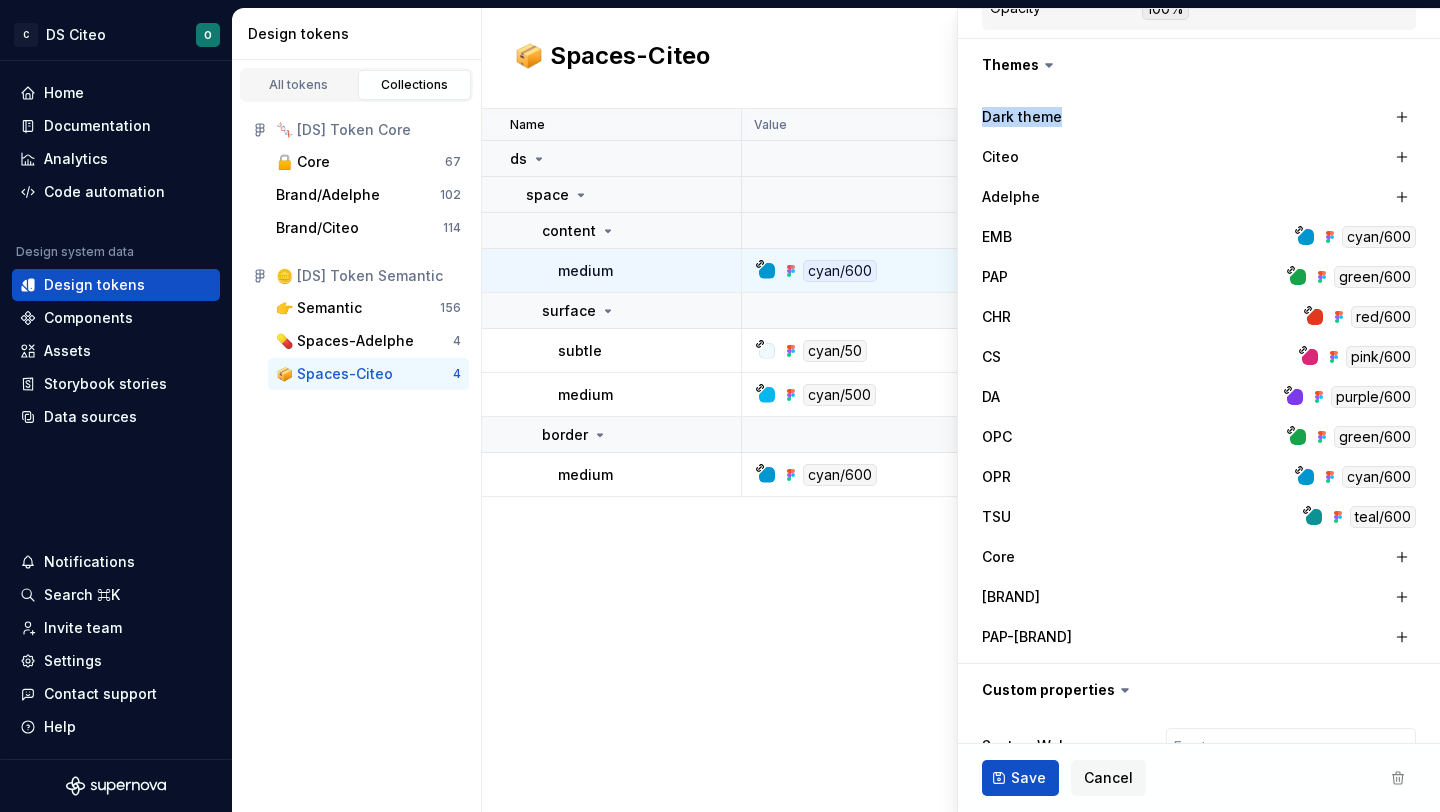 scroll, scrollTop: 649, scrollLeft: 0, axis: vertical 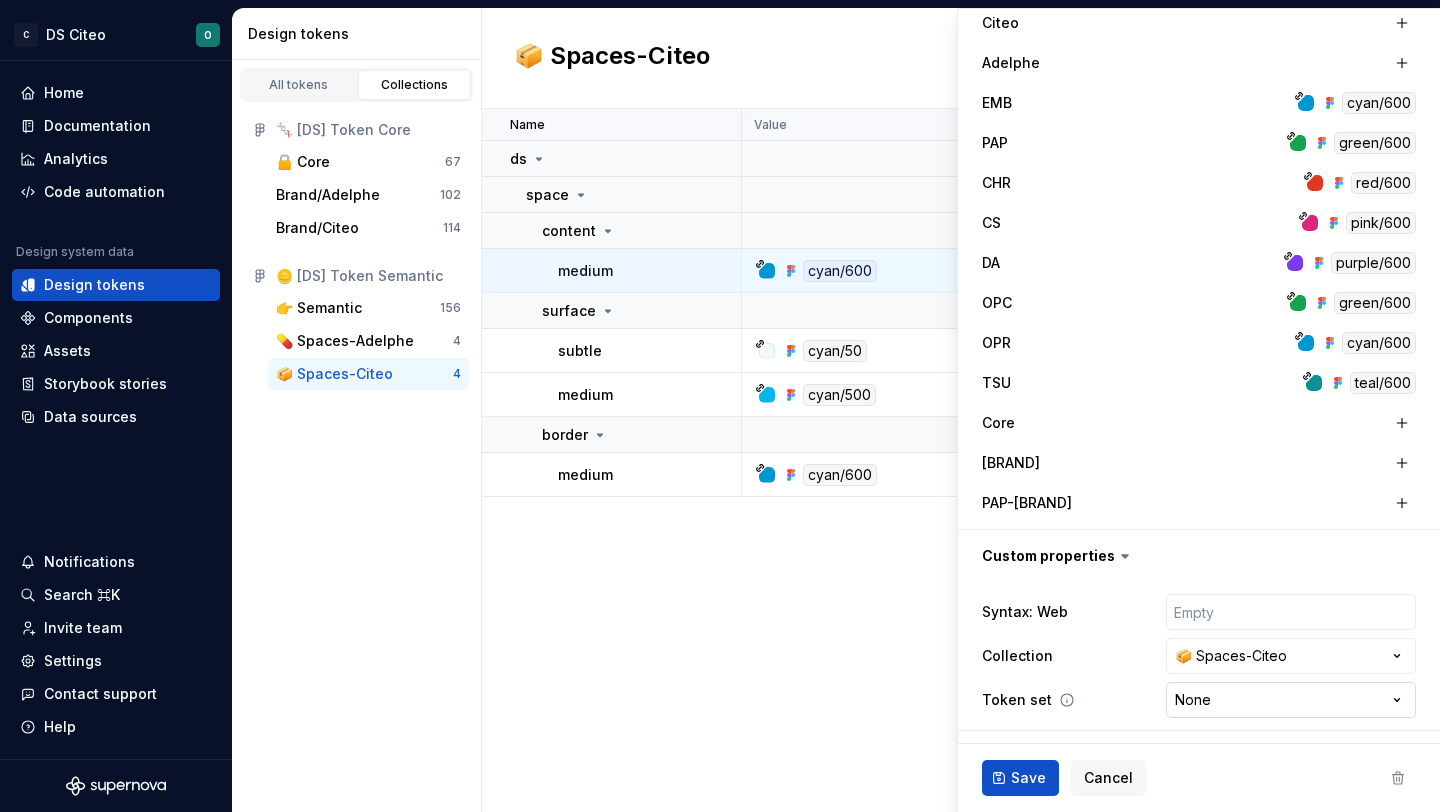 click on "C DS Citeo O Home Documentation Analytics Code automation Design system data Design tokens Components Assets Storybook stories Data sources Notifications Search ⌘K Invite team Settings Contact support Help Design tokens All tokens Collections 🧬 [DS] Token Core 🔒 Core 67 Brand/Adelphe 102 Brand/Citeo 114 🪙 [DS] Token Semantic 👉 Semantic 156 💊 Spaces-Adelphe 4 📦 Spaces-Citeo 4 📦 Spaces-Citeo Name Value EMB PAP CHR CS DA OPC OPR TSU Syntax: Web Collection Token set Description Last updated ds space content medium cyan/600 cyan/600 green/600 red/600 pink/600 purple/600 green/600 cyan/600 teal/600 None 📦 Spaces-Citeo None 1 minute ago surface subtle cyan/50 cyan/50 green/50 red/50 pink/50 purple/50 green/50 cyan/50 teal/50 --rep-emb-bg-subtle 📦 Spaces-Citeo None 9 minutes ago medium cyan/500 cyan/500 green/500 red/500 pink/600 purple/600 green/600 cyan/600 teal/500 None 📦 Spaces-Citeo None Couleur principale/branding pour Citeo Pro & REP CHR 9 minutes ago border medium cyan/600 None" at bounding box center [720, 406] 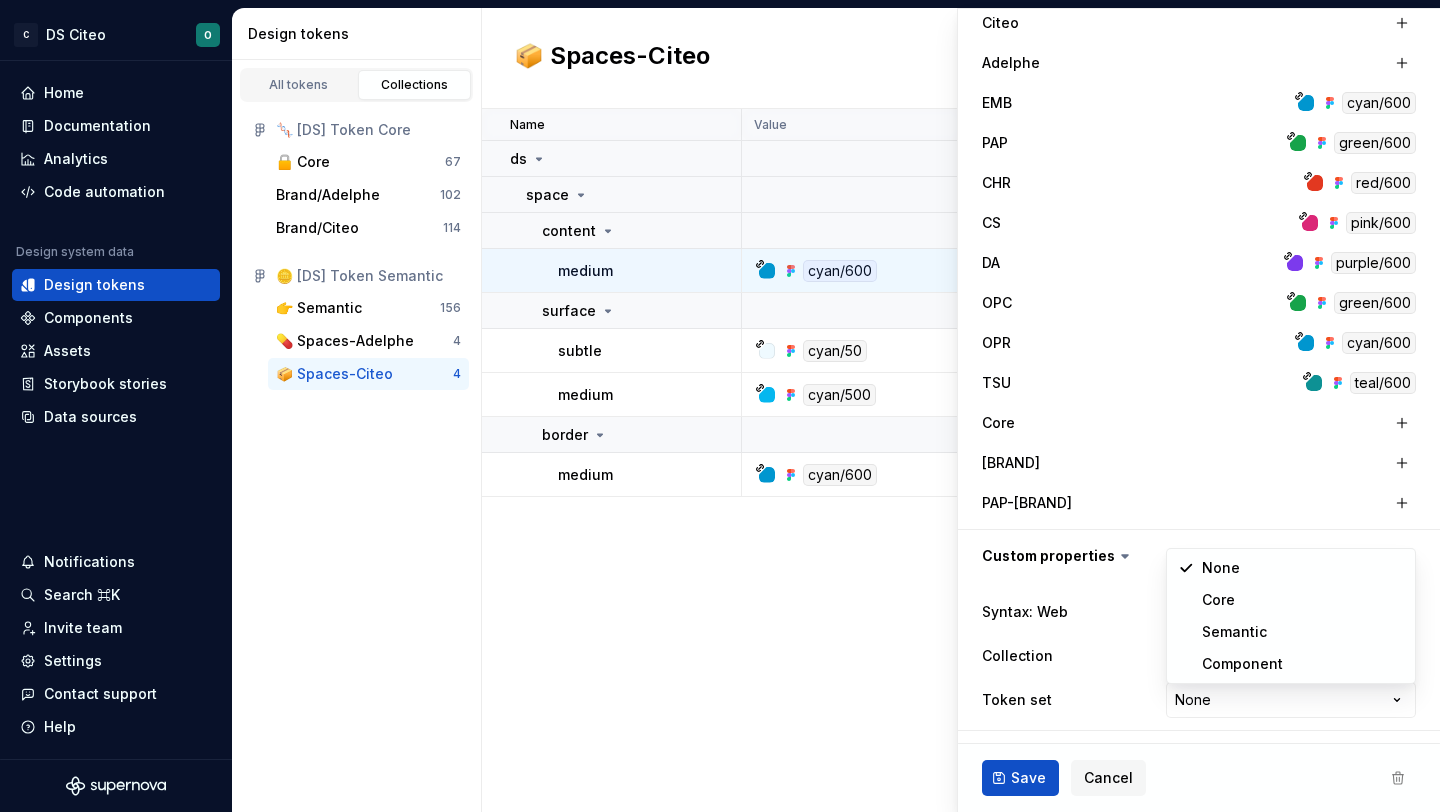 select on "**********" 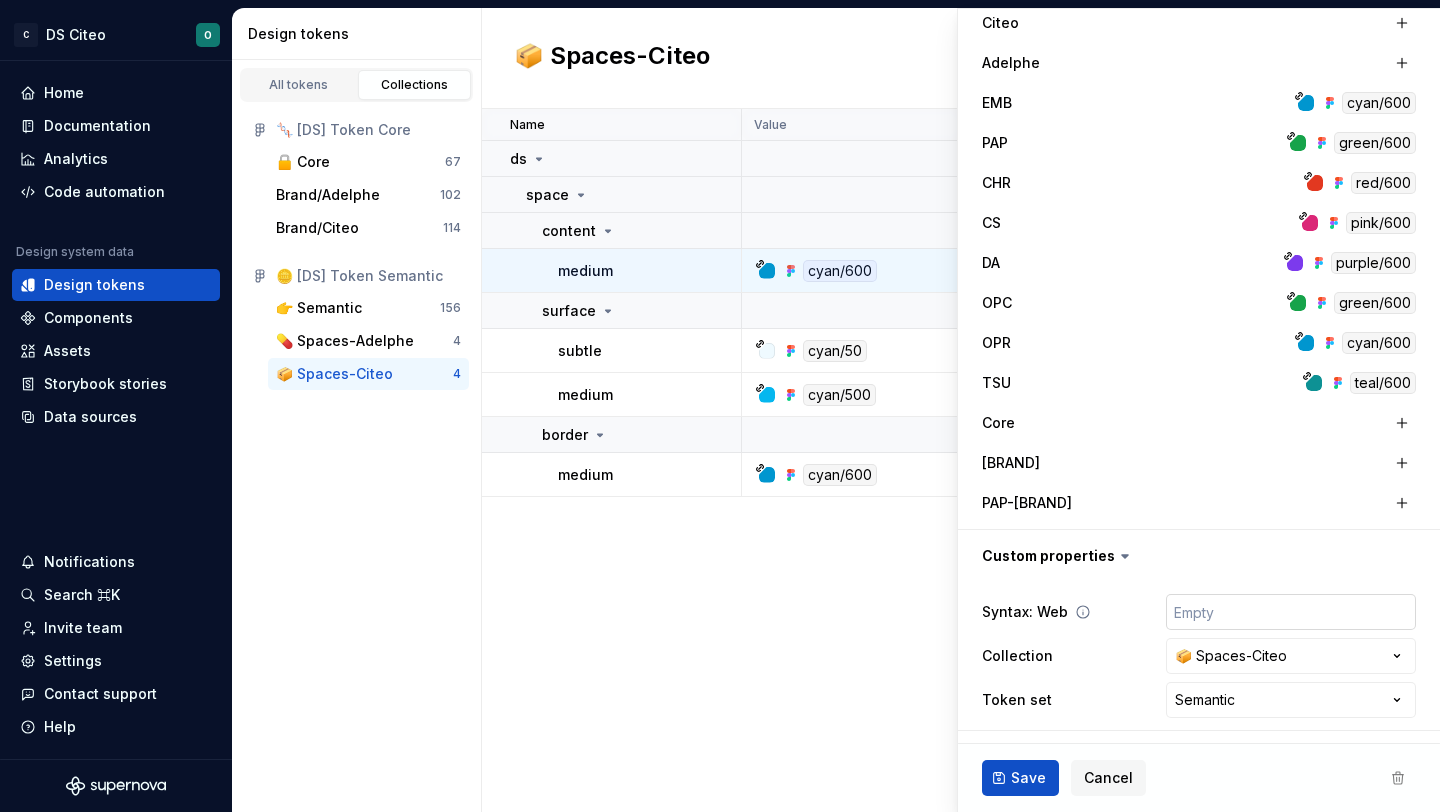click at bounding box center (1291, 612) 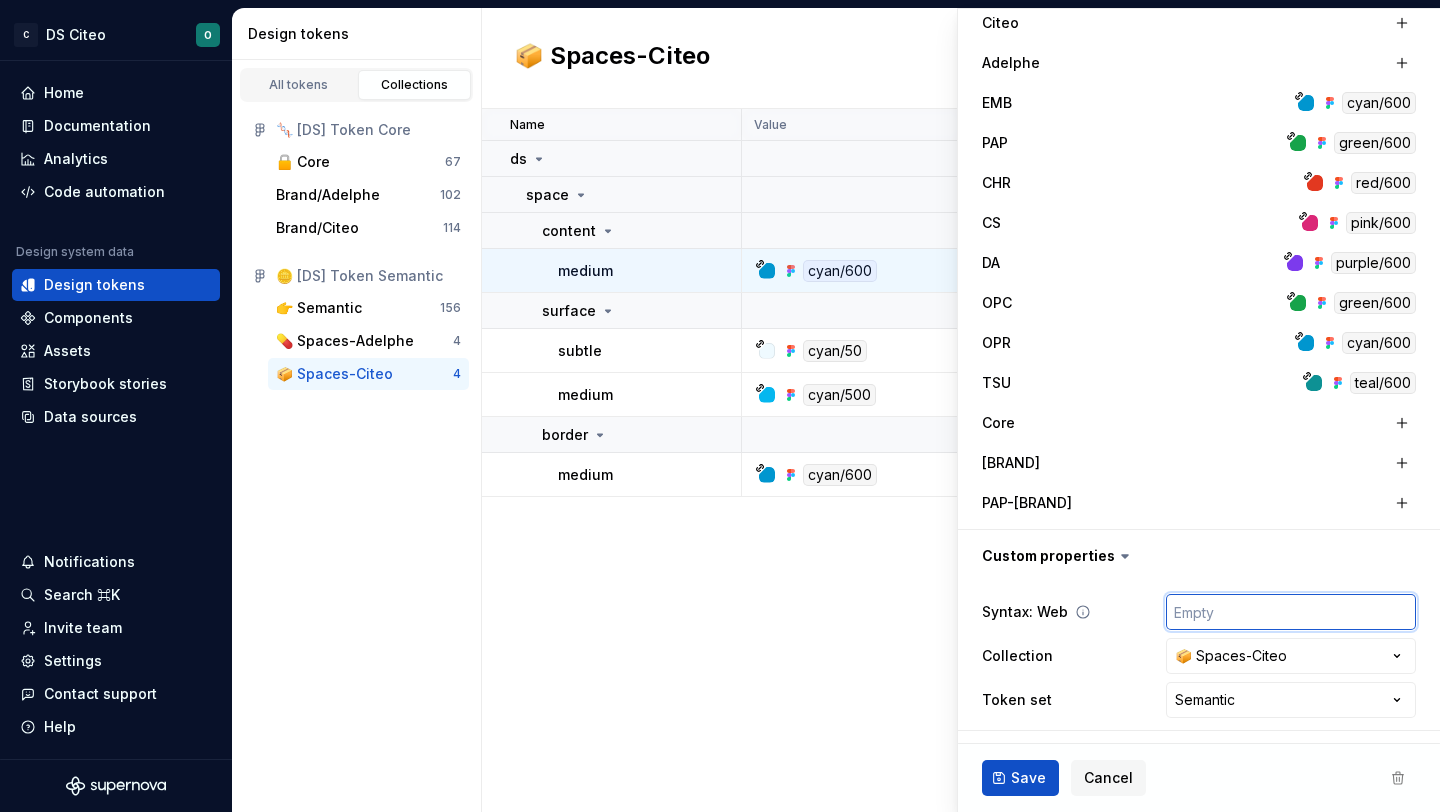click at bounding box center [1291, 612] 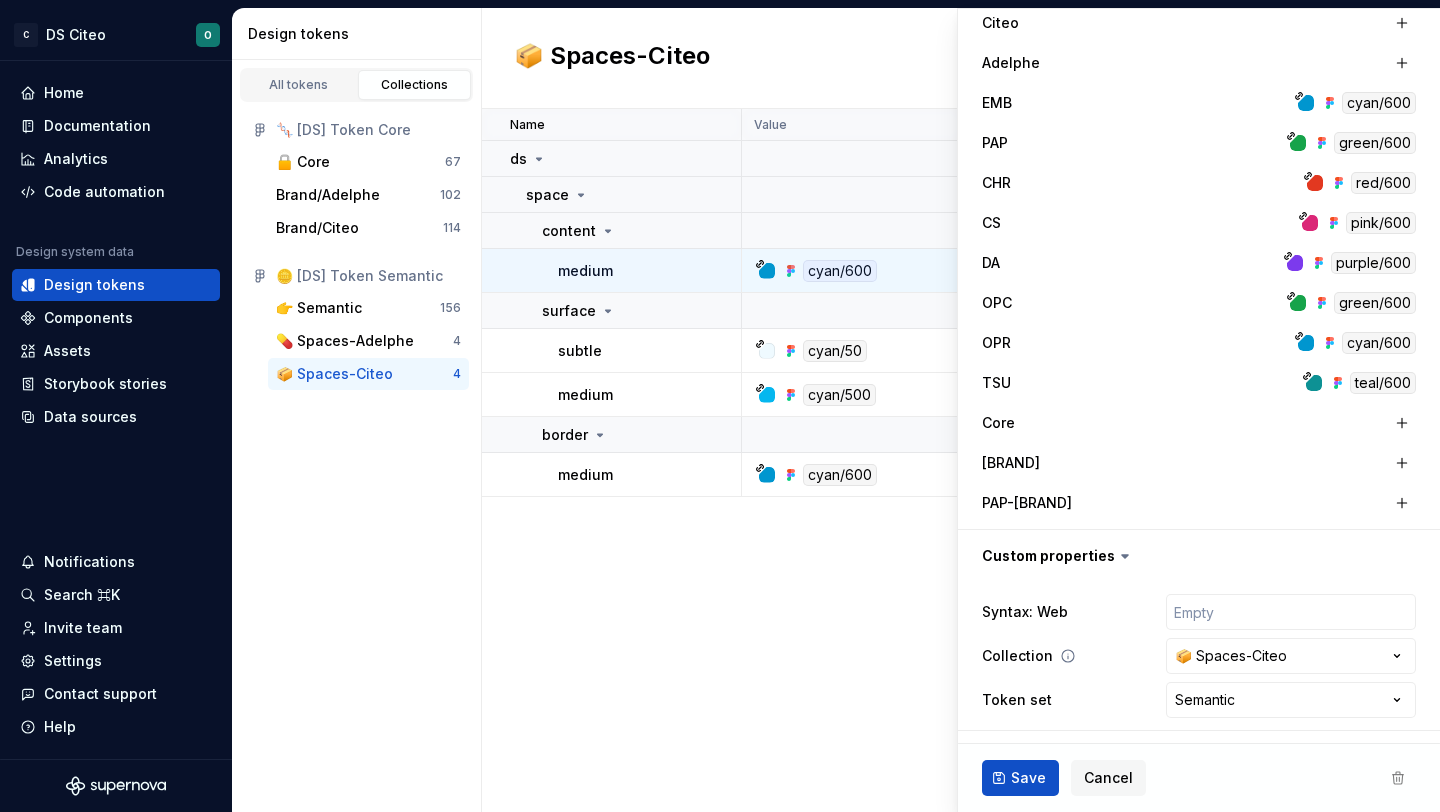 click on "**********" at bounding box center [1199, 656] 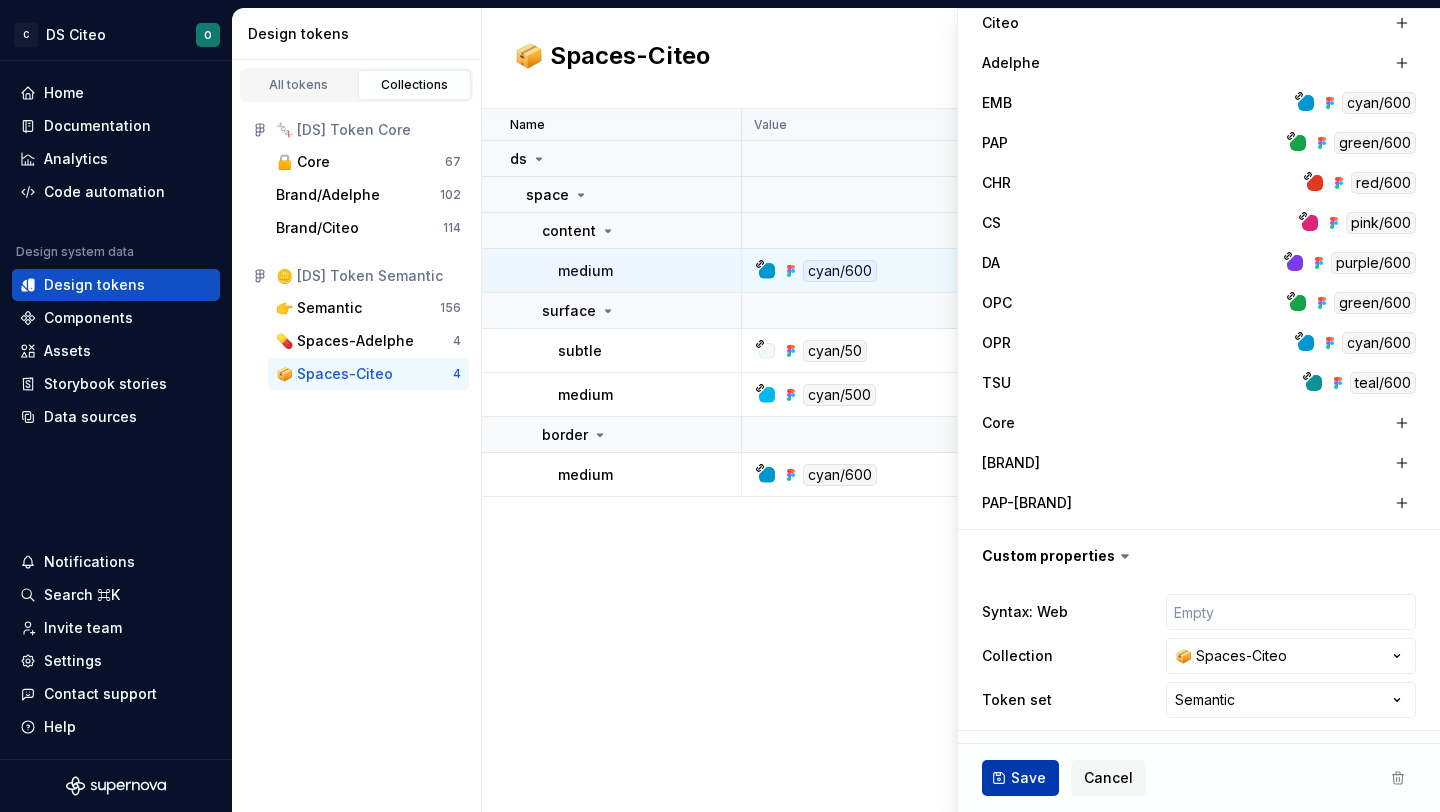 click on "Save" at bounding box center (1028, 778) 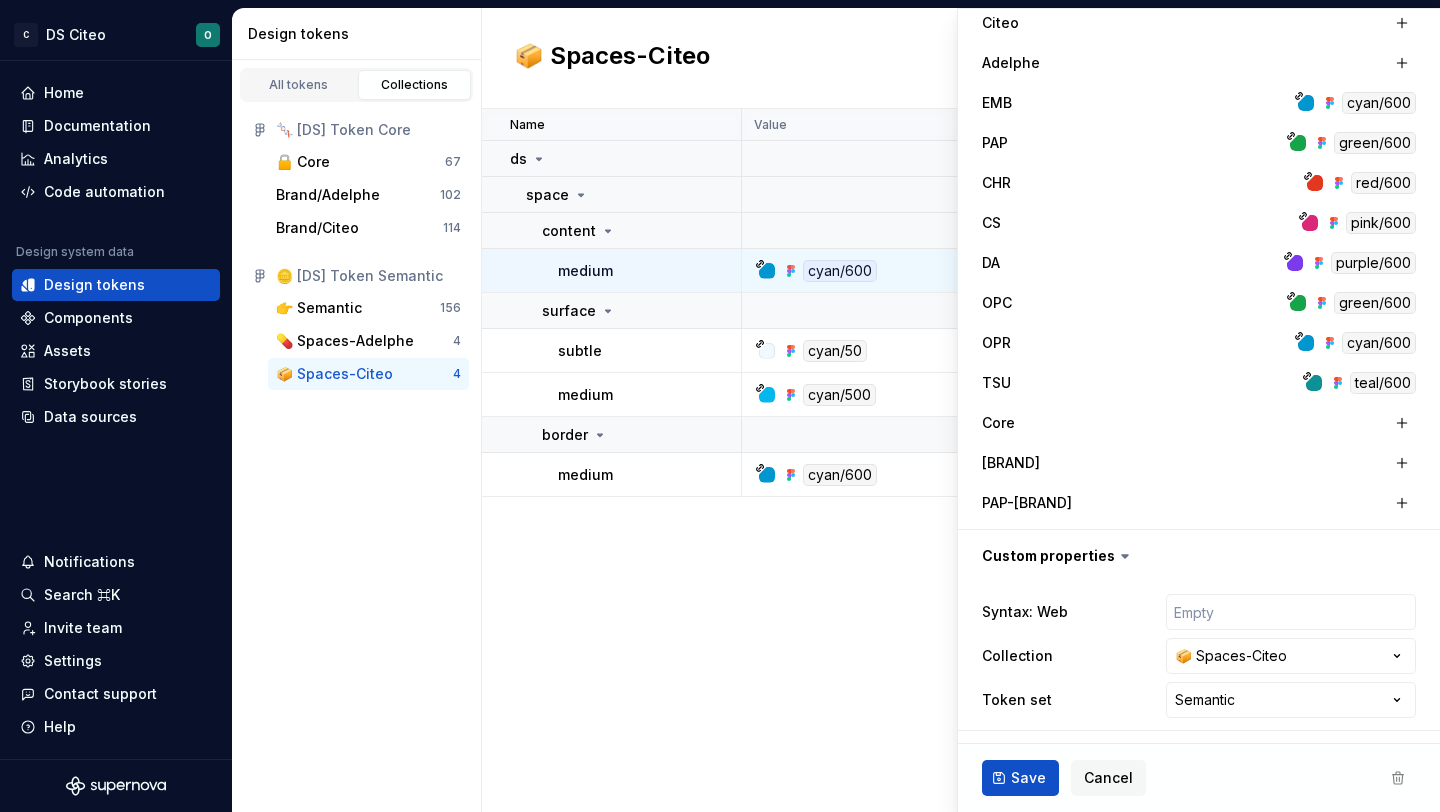 type on "*" 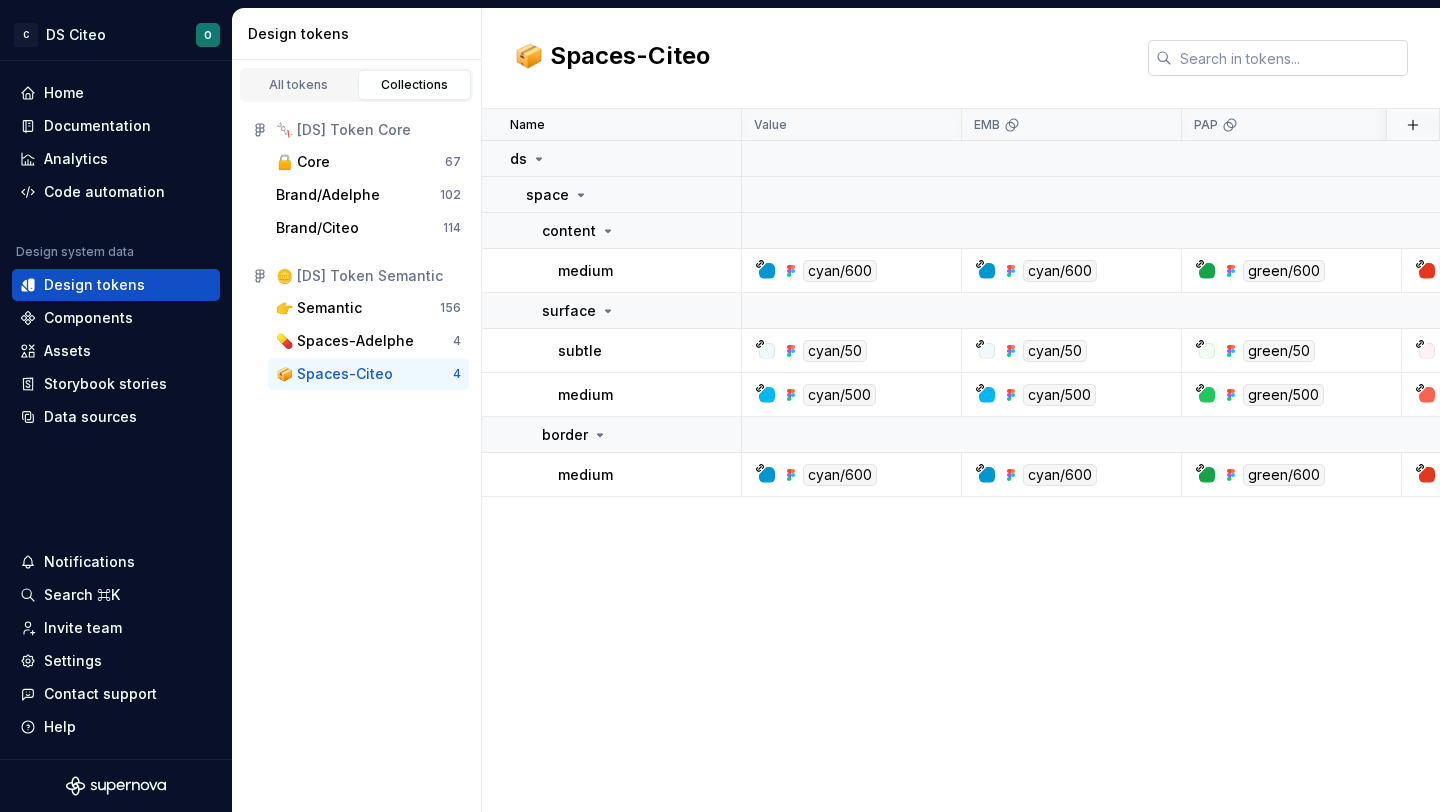 click at bounding box center [1290, 58] 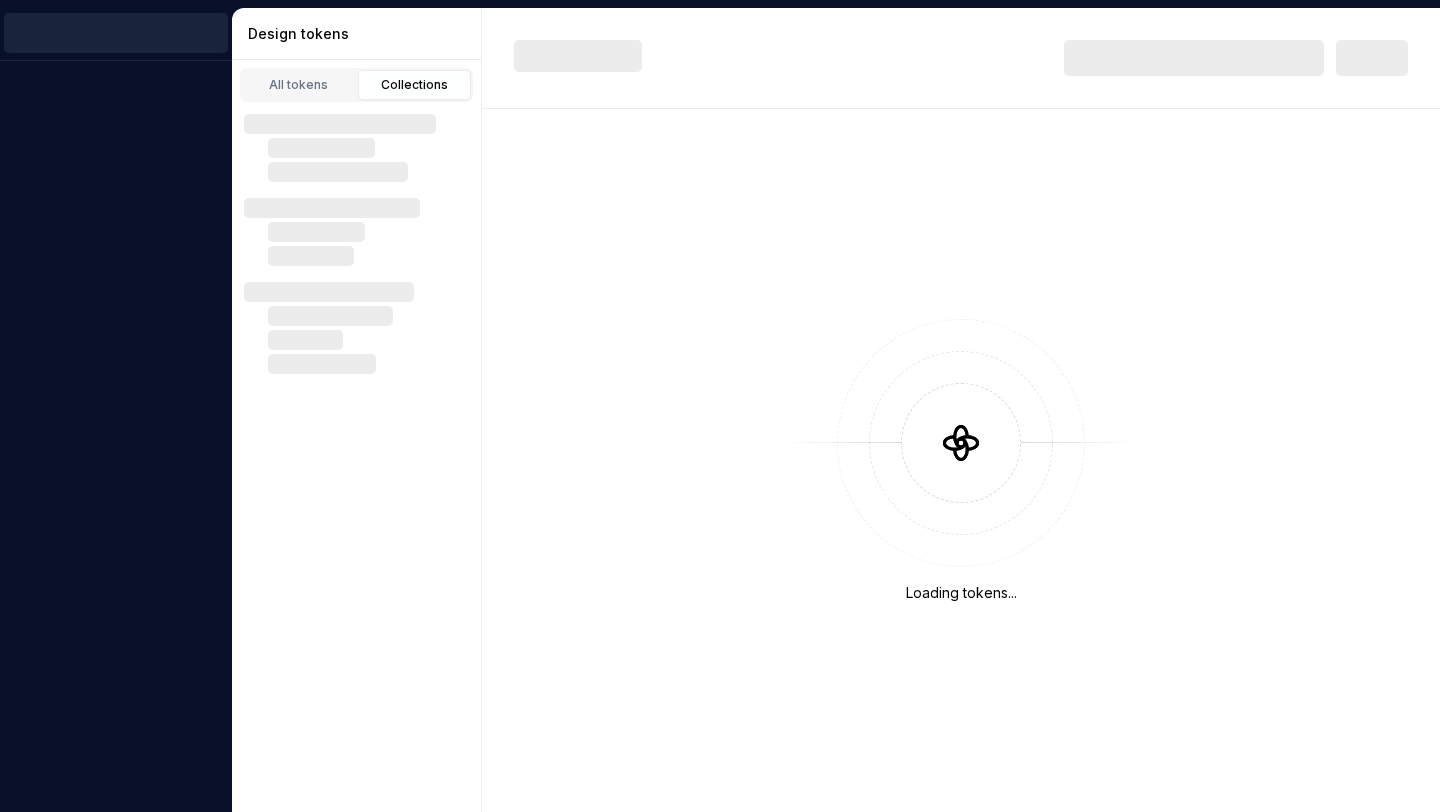 scroll, scrollTop: 0, scrollLeft: 0, axis: both 